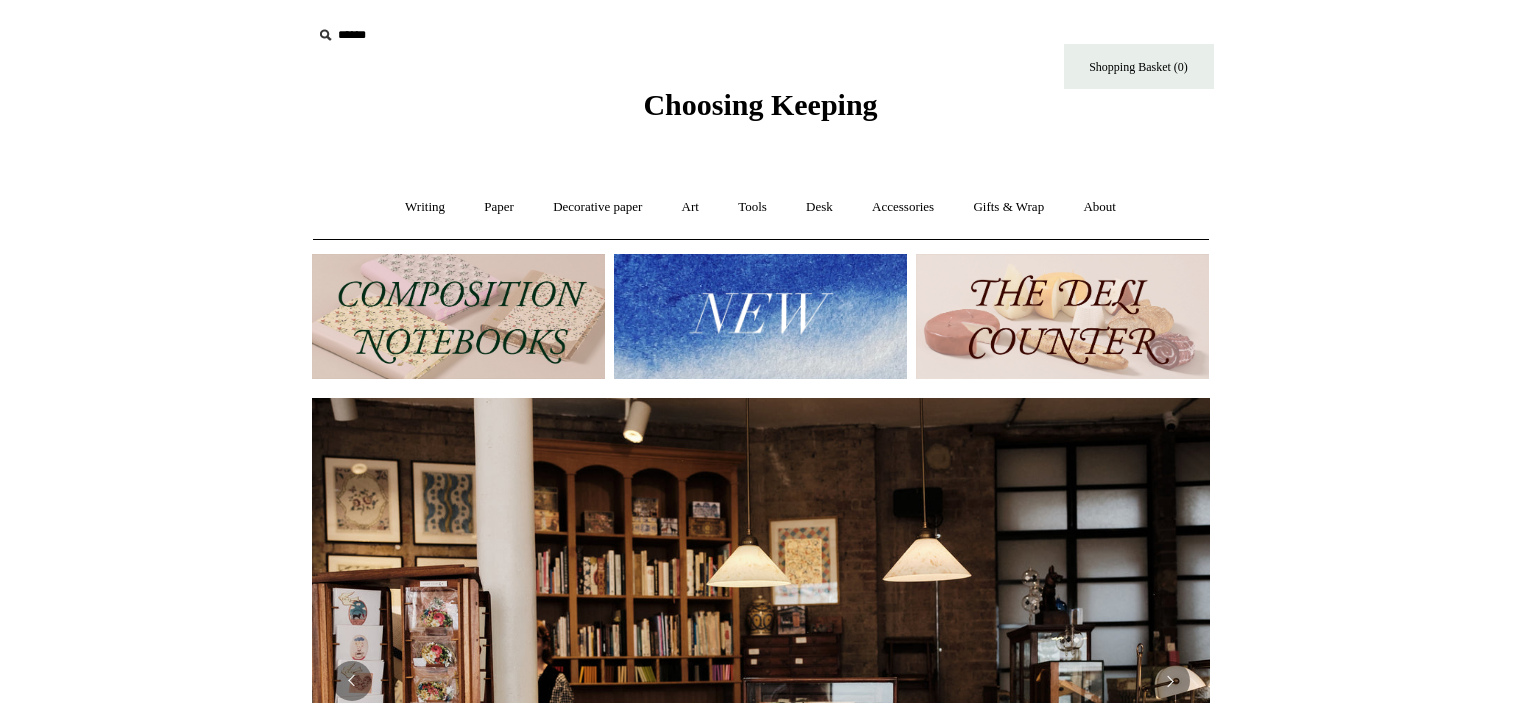 scroll, scrollTop: 0, scrollLeft: 0, axis: both 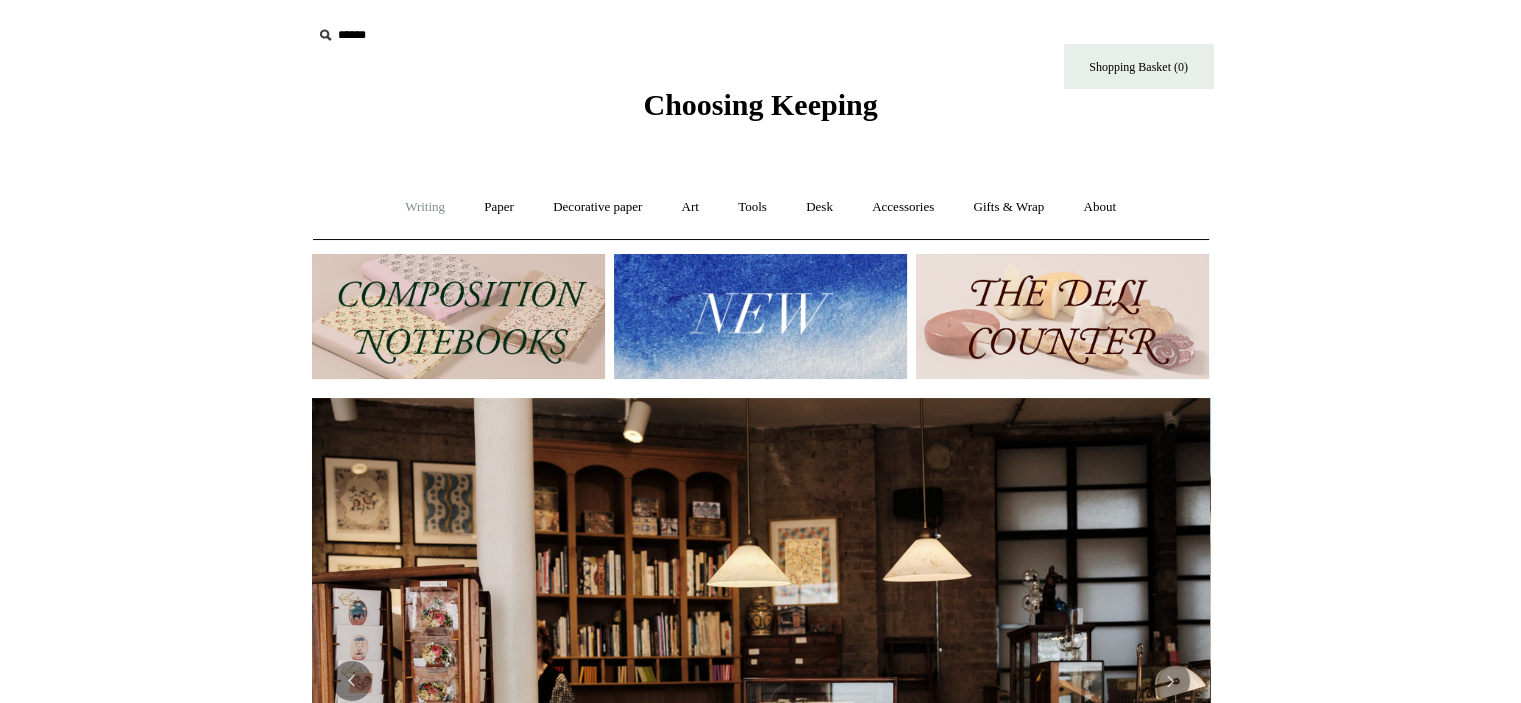 click on "Writing +" at bounding box center (425, 207) 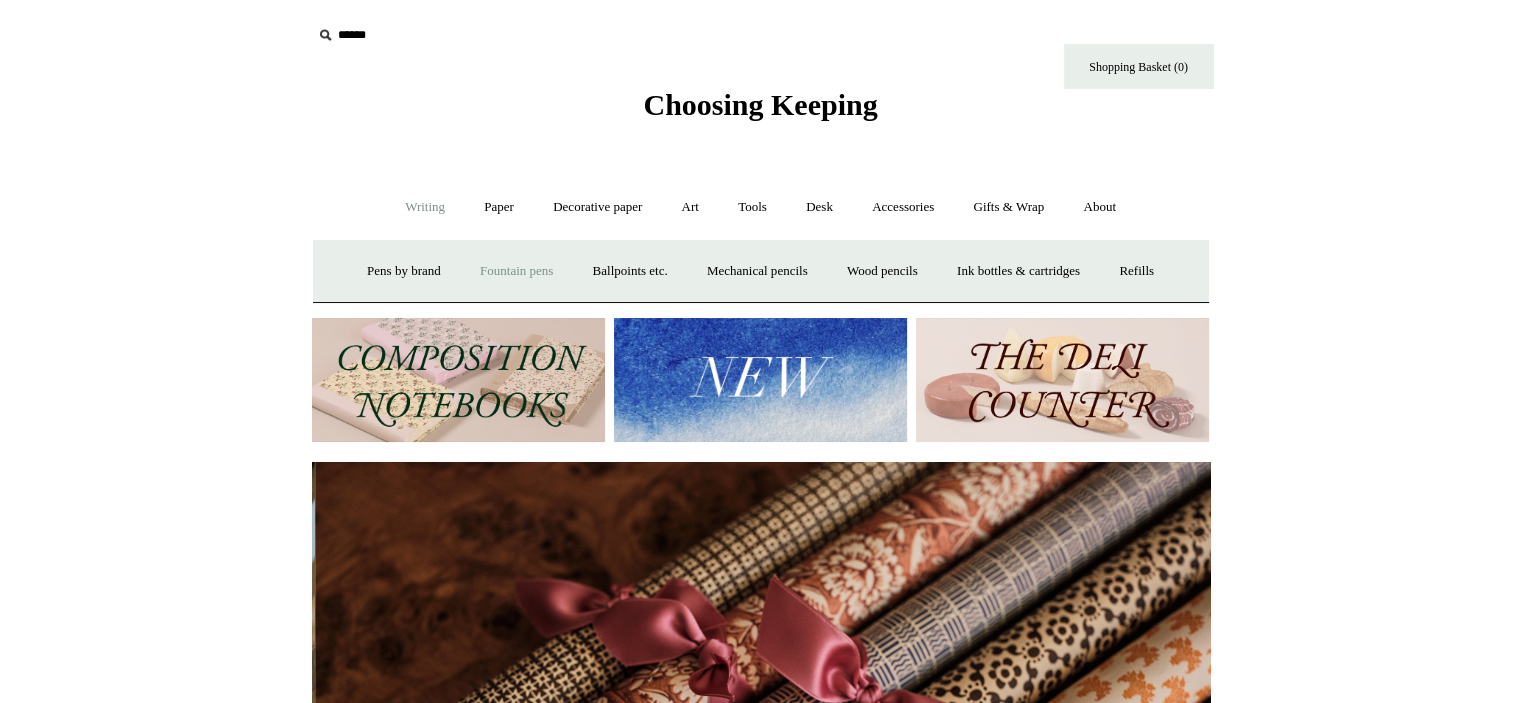 scroll, scrollTop: 0, scrollLeft: 1796, axis: horizontal 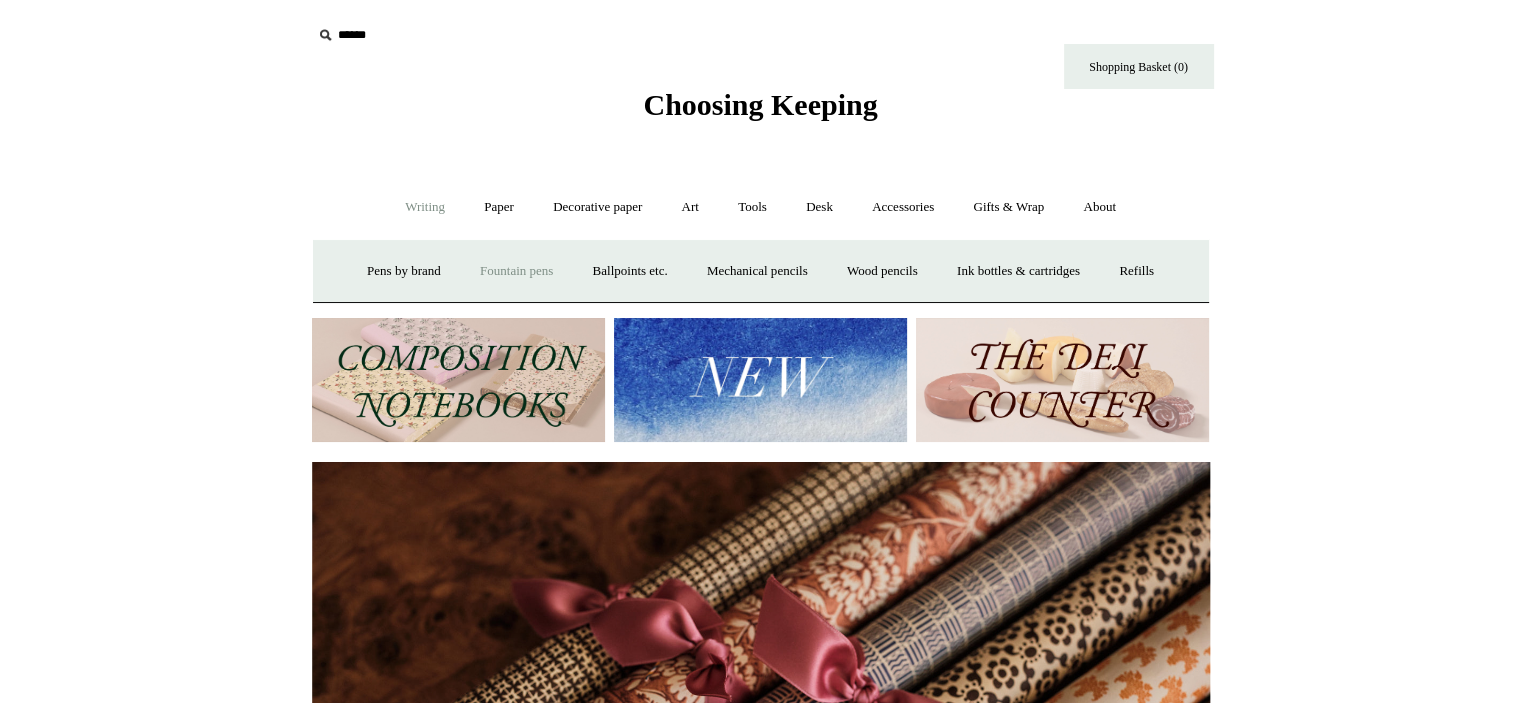 click on "Fountain pens +" at bounding box center (516, 271) 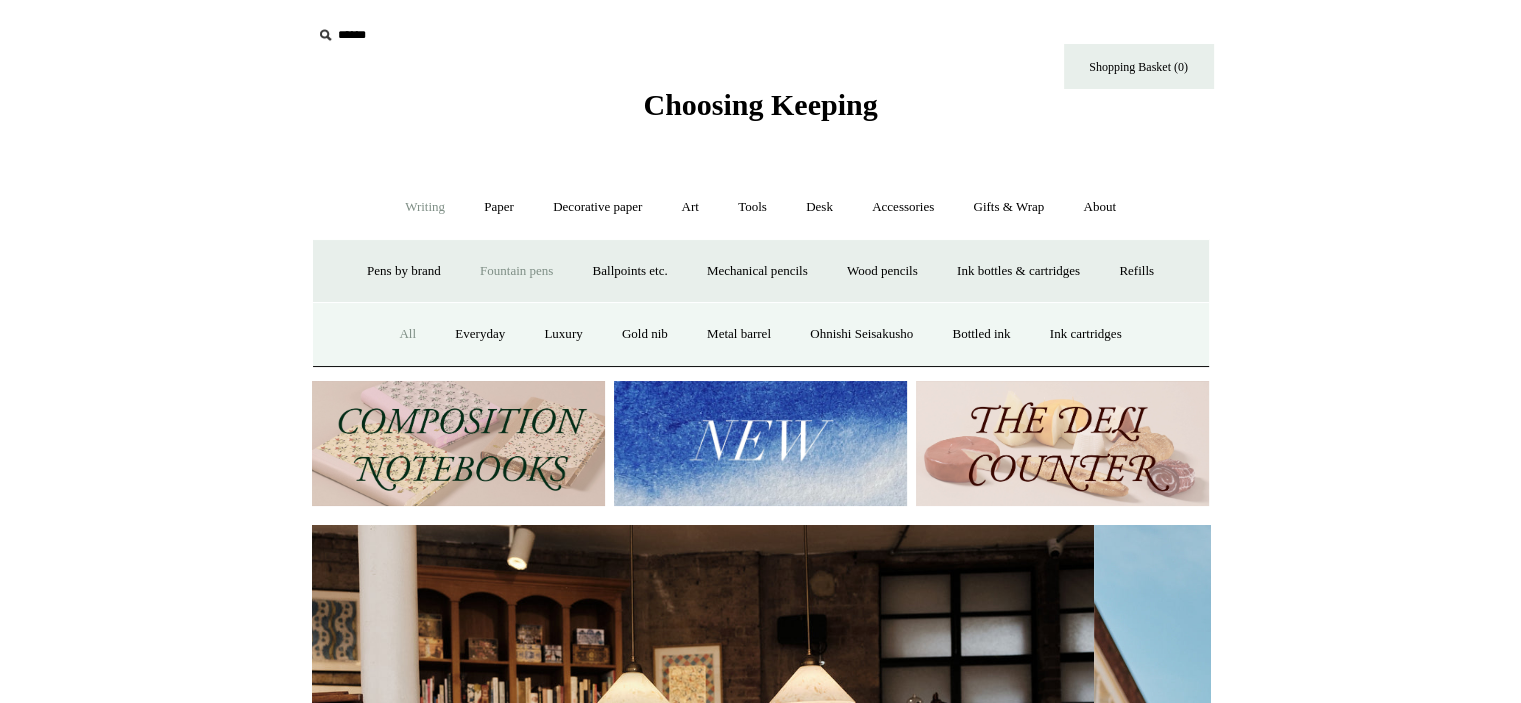 scroll, scrollTop: 0, scrollLeft: 0, axis: both 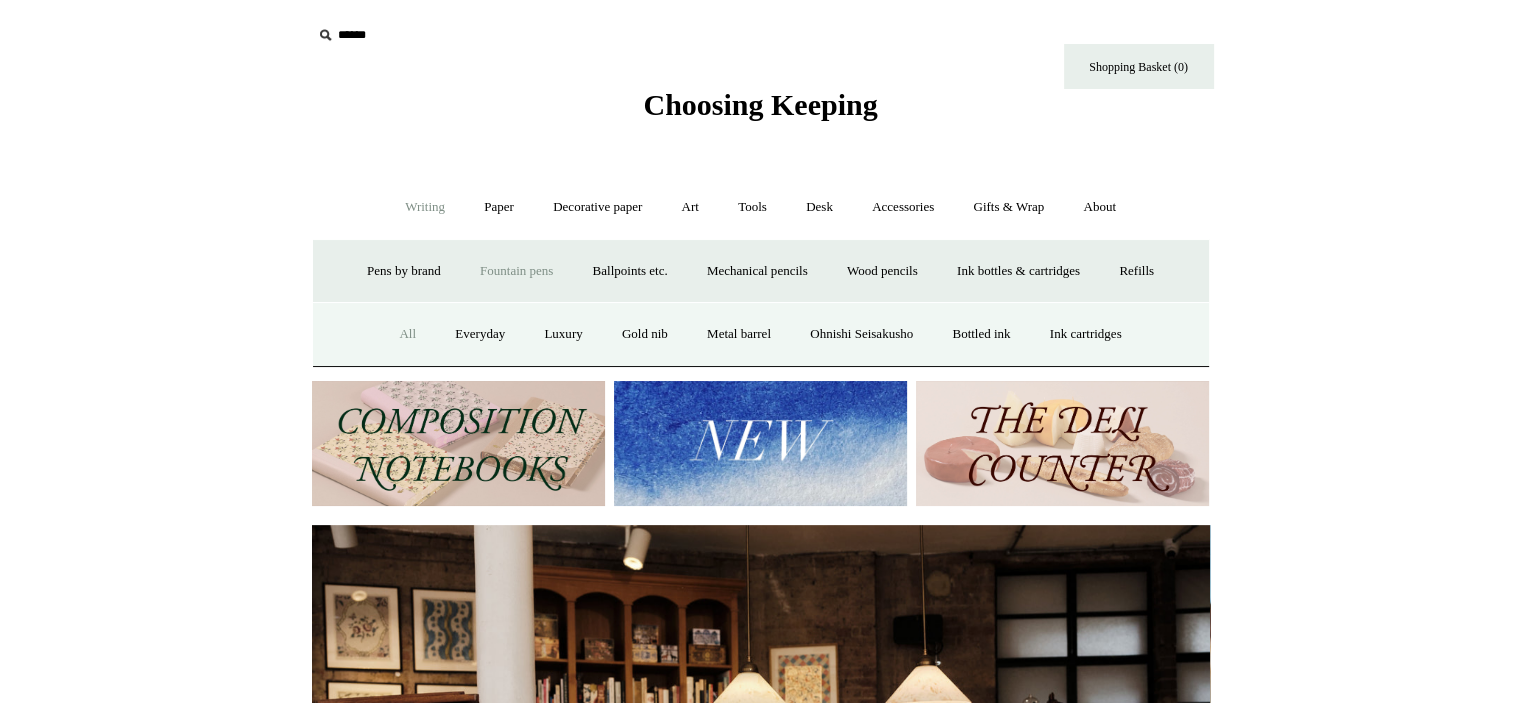 click on "All" at bounding box center [407, 334] 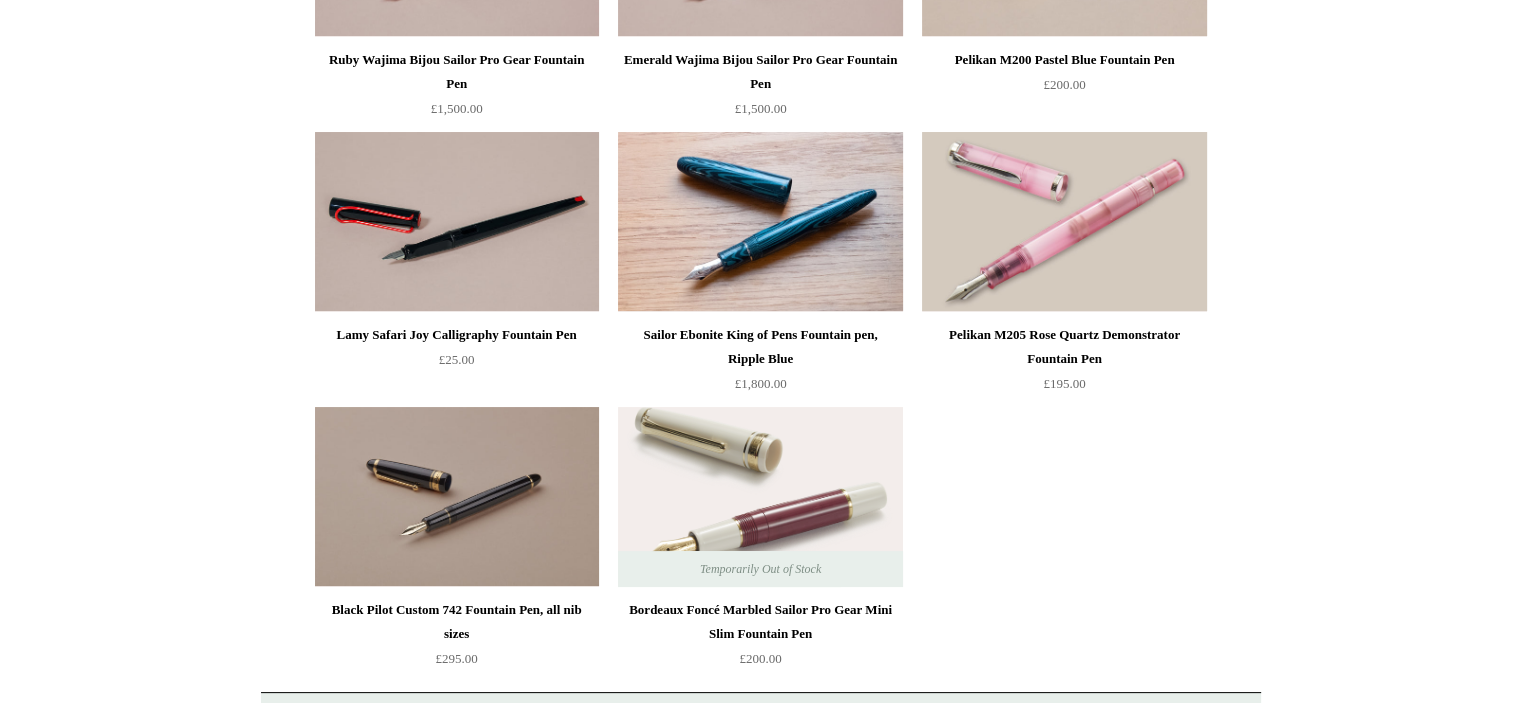 scroll, scrollTop: 7628, scrollLeft: 0, axis: vertical 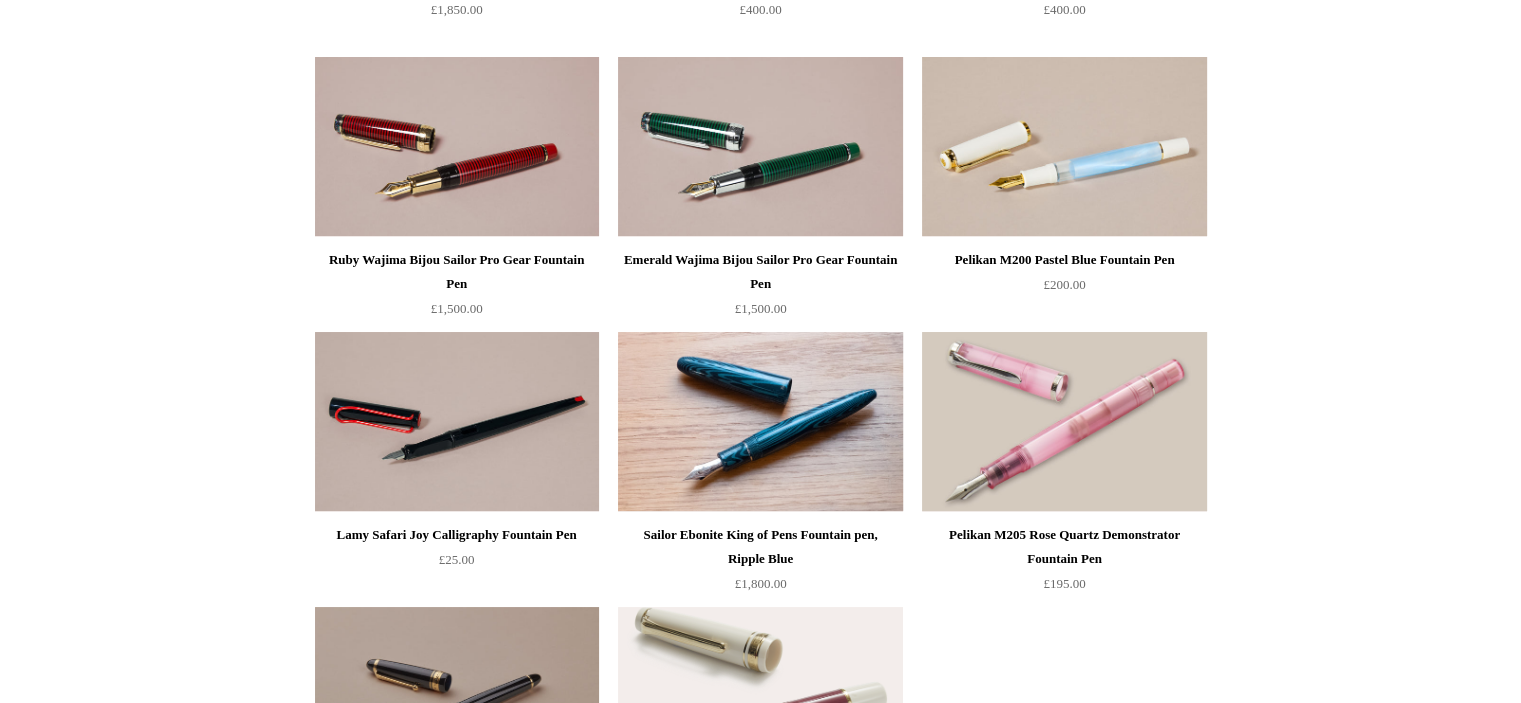 click at bounding box center (760, 422) 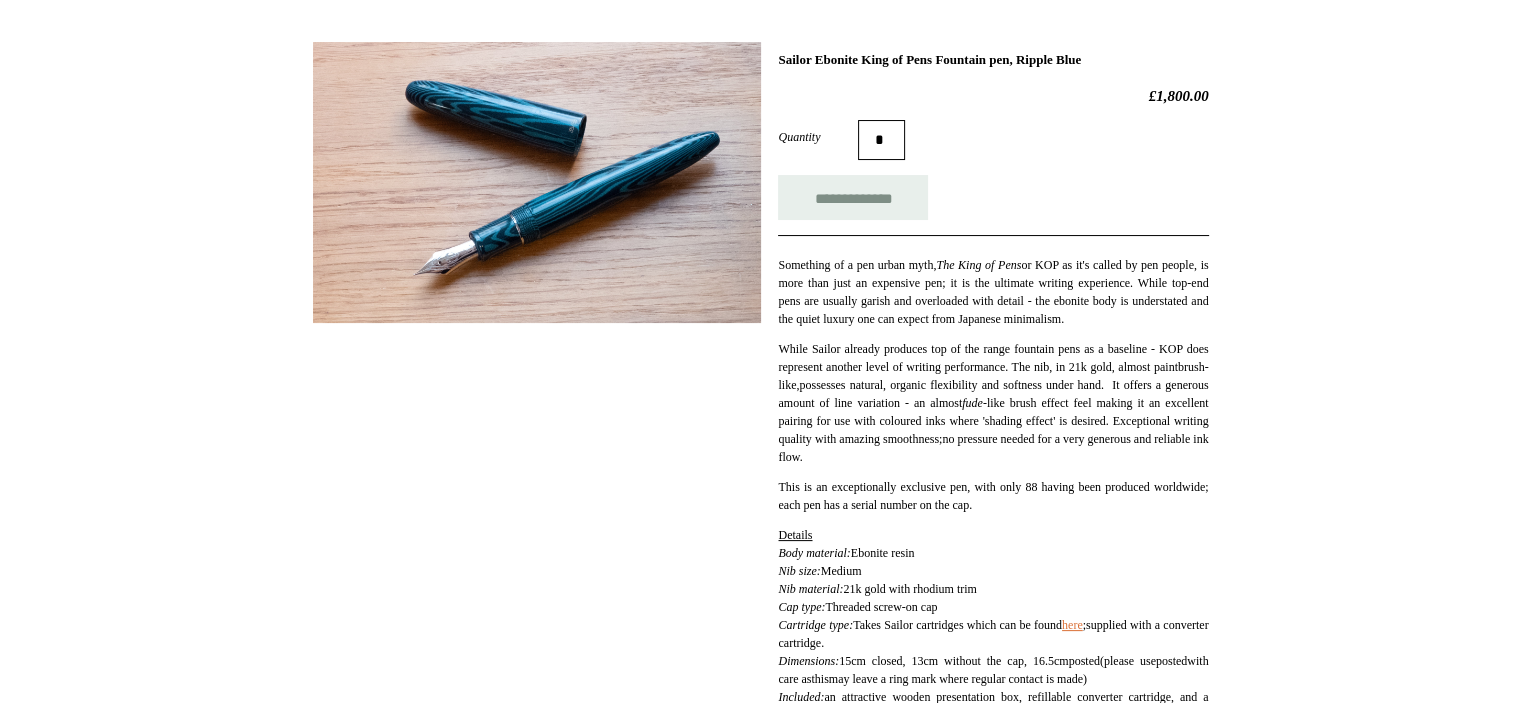 scroll, scrollTop: 300, scrollLeft: 0, axis: vertical 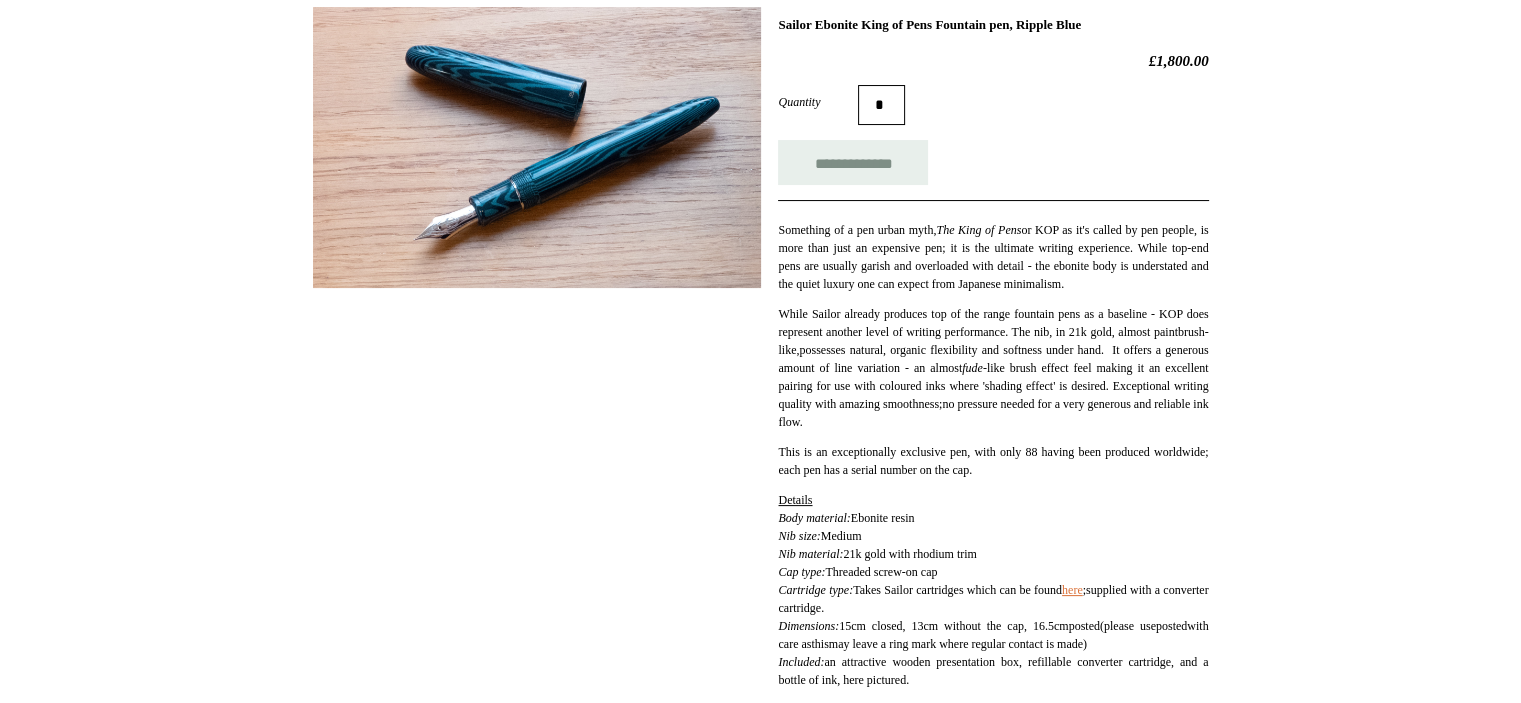 click at bounding box center (537, 147) 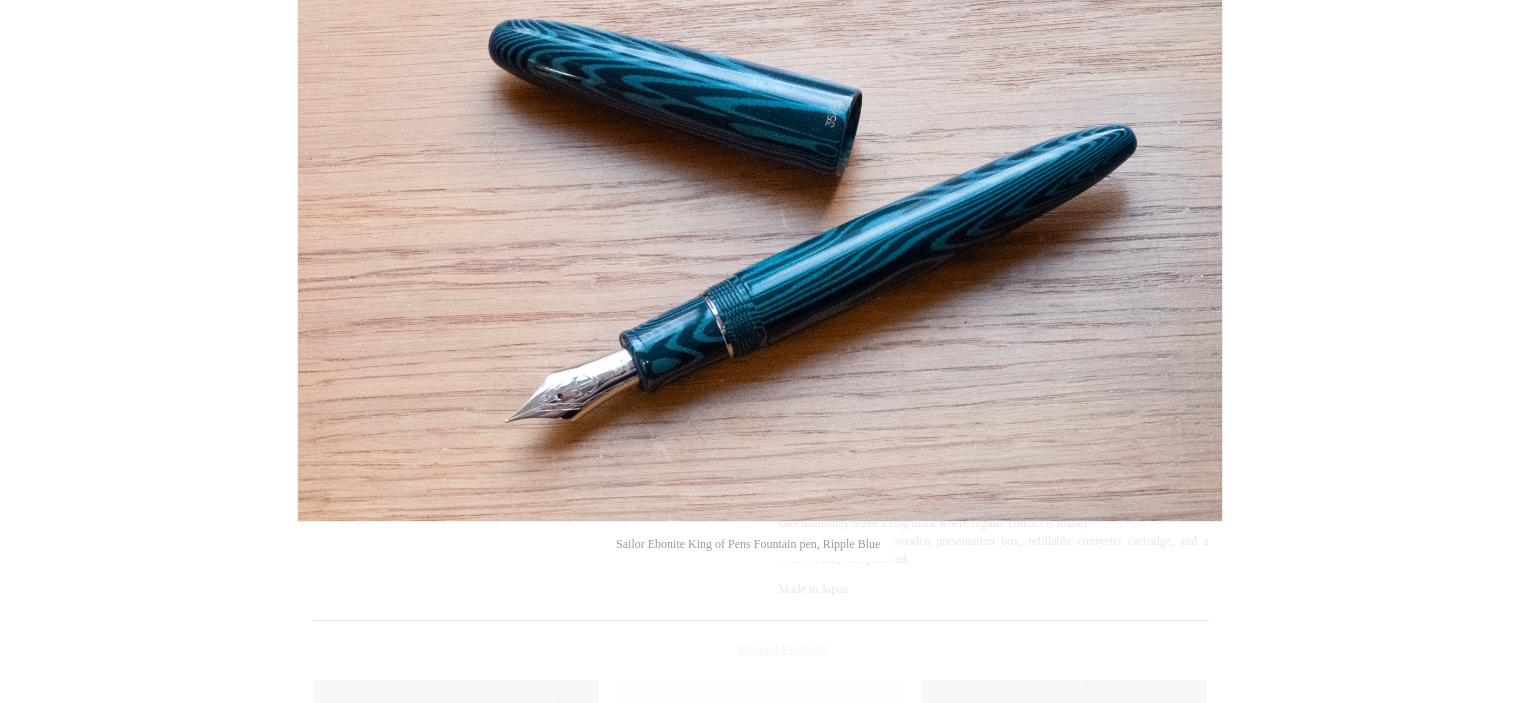 scroll, scrollTop: 600, scrollLeft: 0, axis: vertical 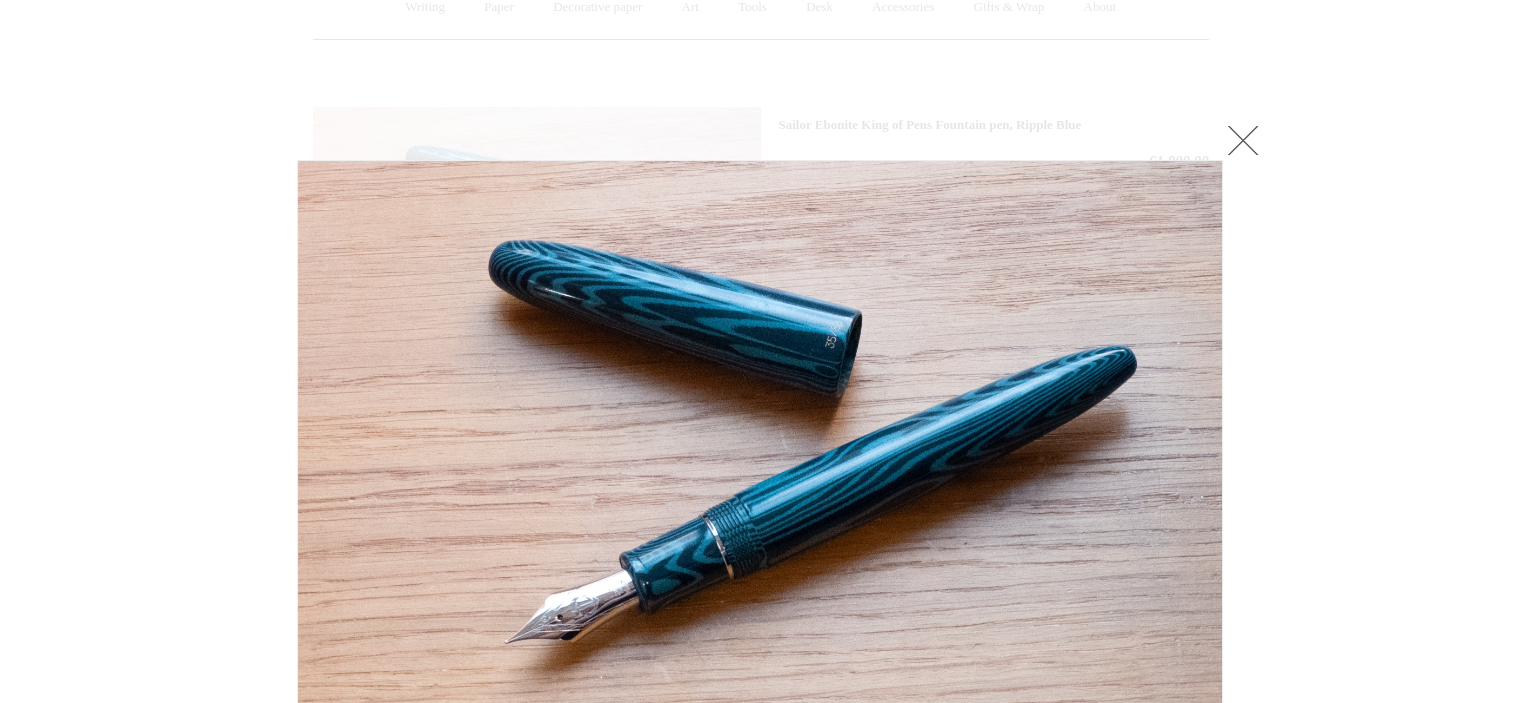 drag, startPoint x: 1241, startPoint y: 152, endPoint x: 1232, endPoint y: 159, distance: 11.401754 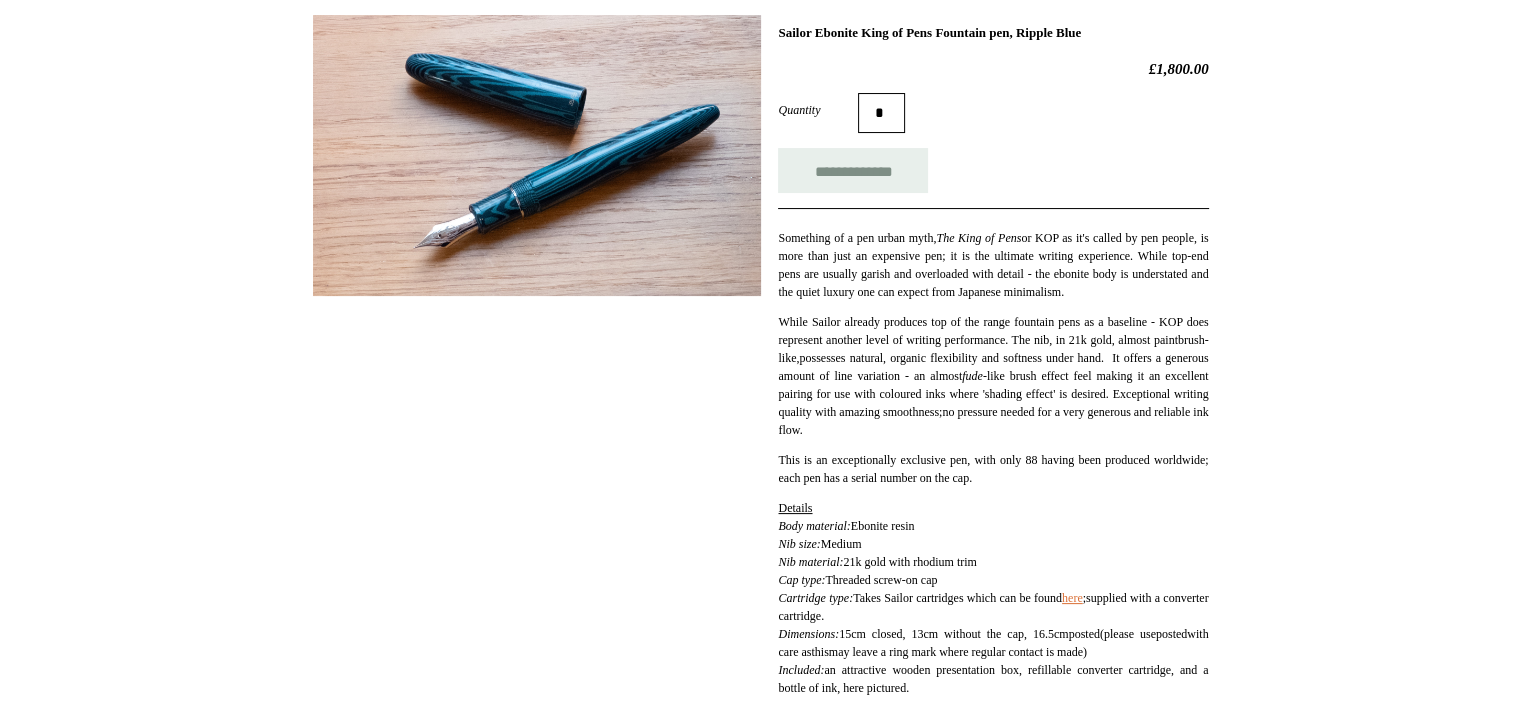 scroll, scrollTop: 0, scrollLeft: 0, axis: both 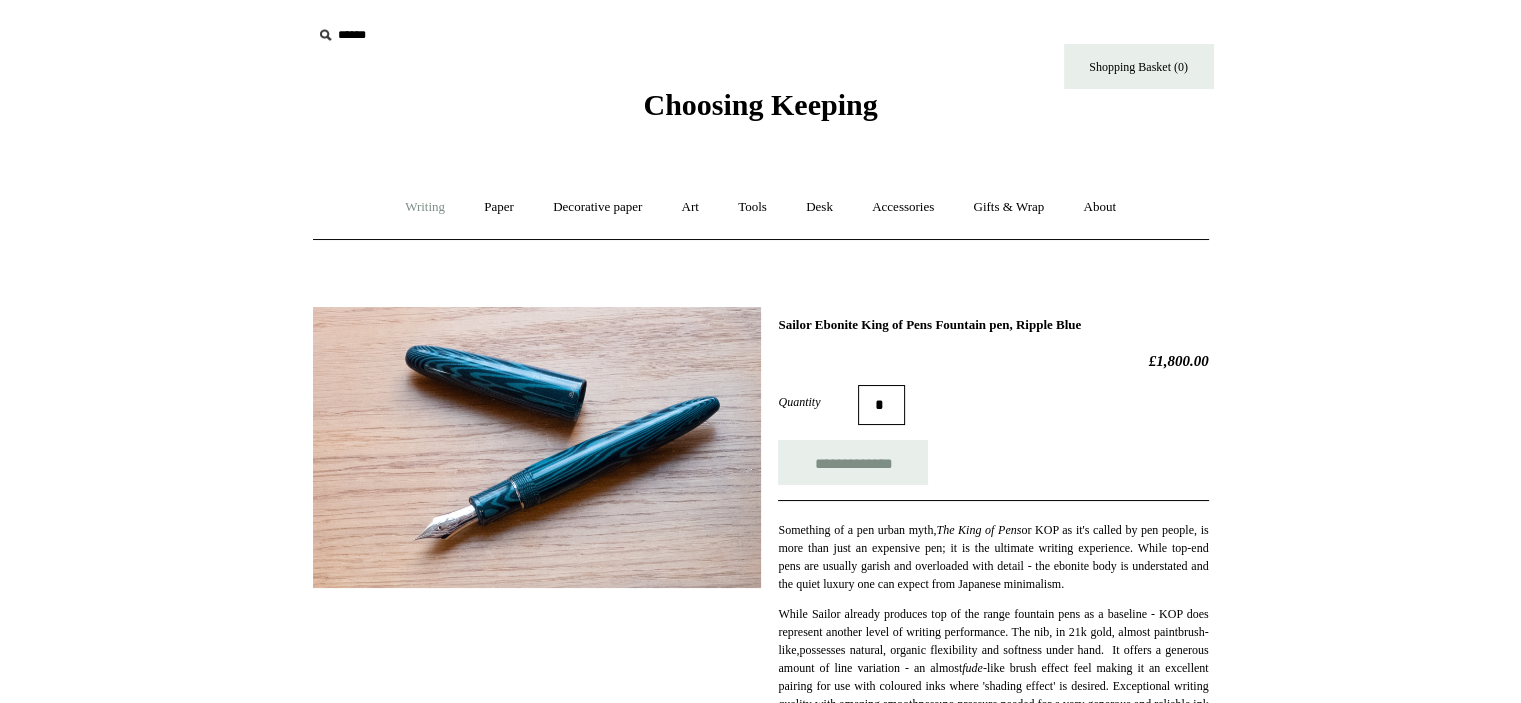 click on "Writing +" at bounding box center [425, 207] 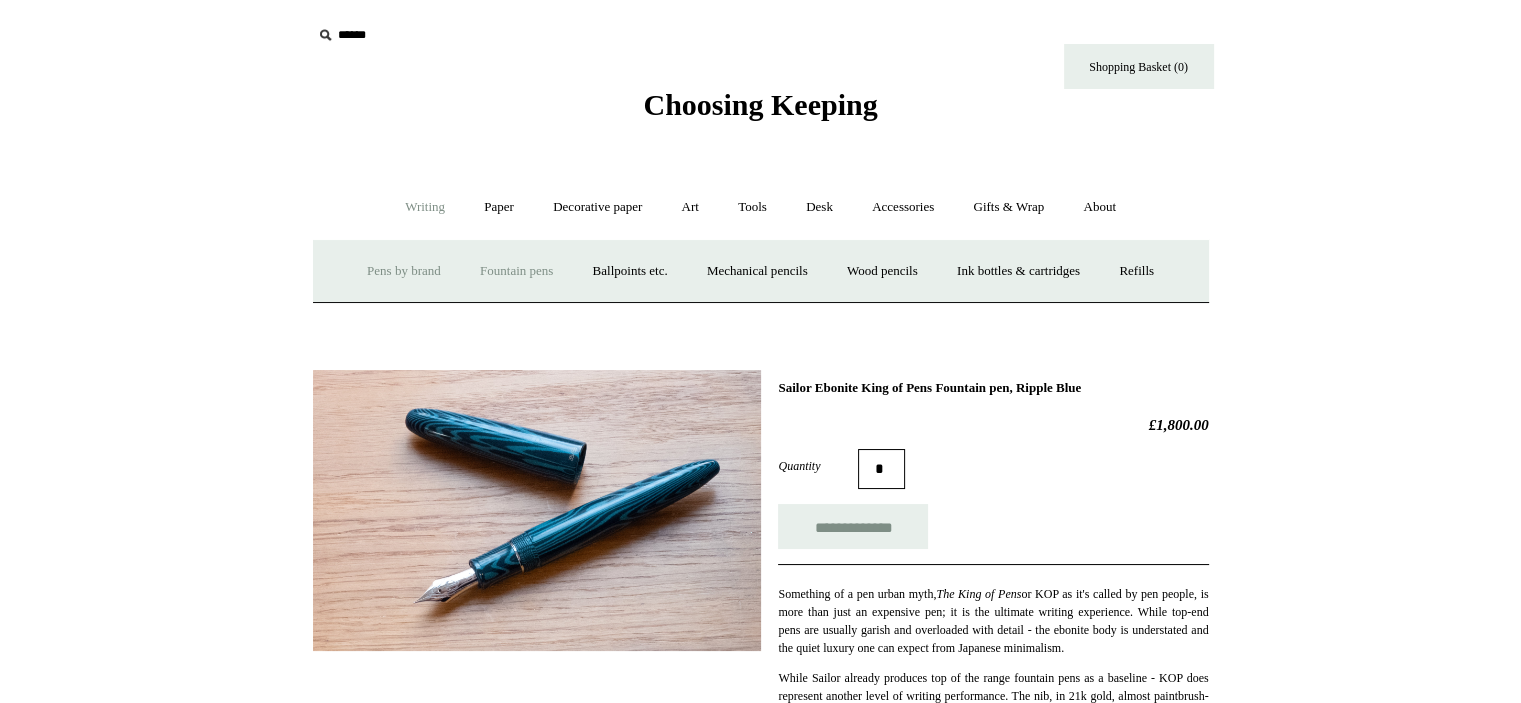 click on "Pens by brand +" at bounding box center (404, 271) 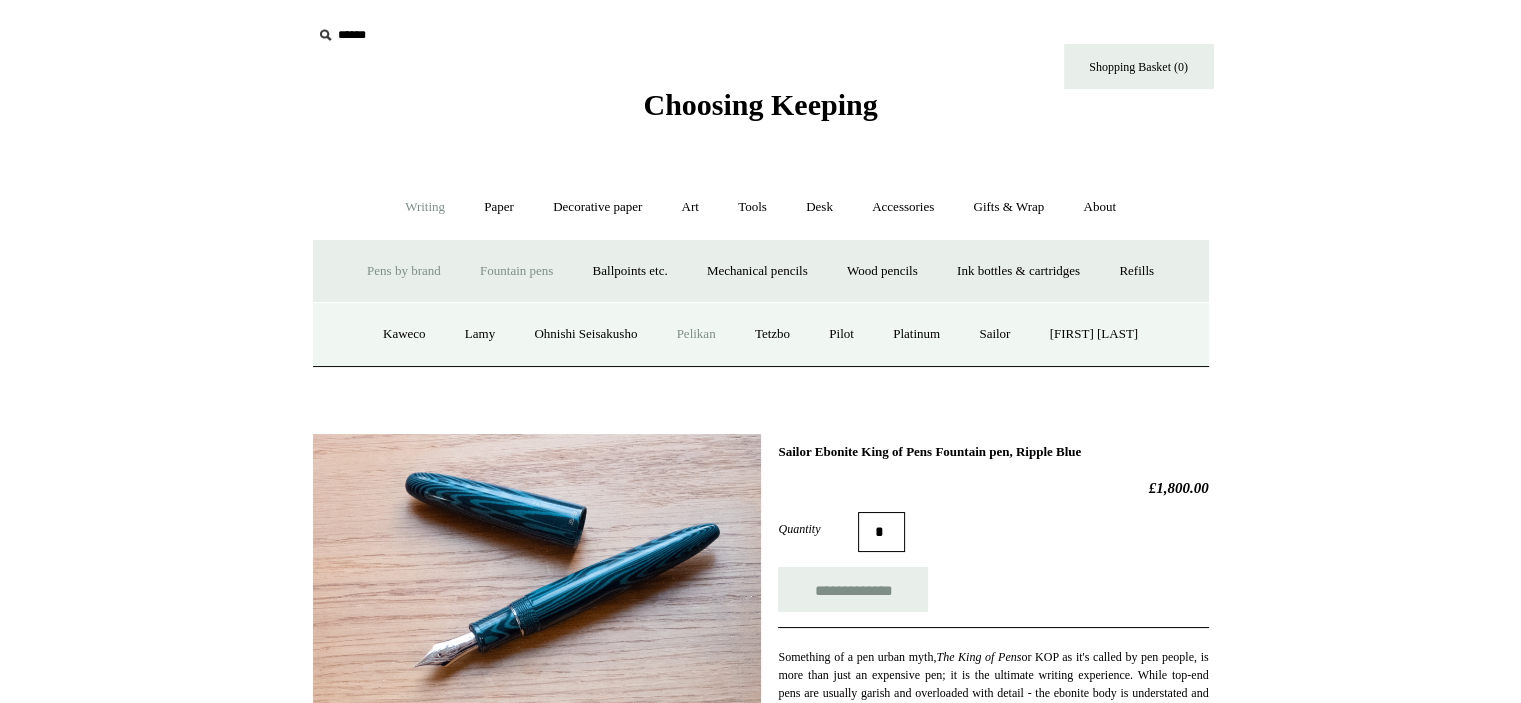 click on "Pelikan" at bounding box center (696, 334) 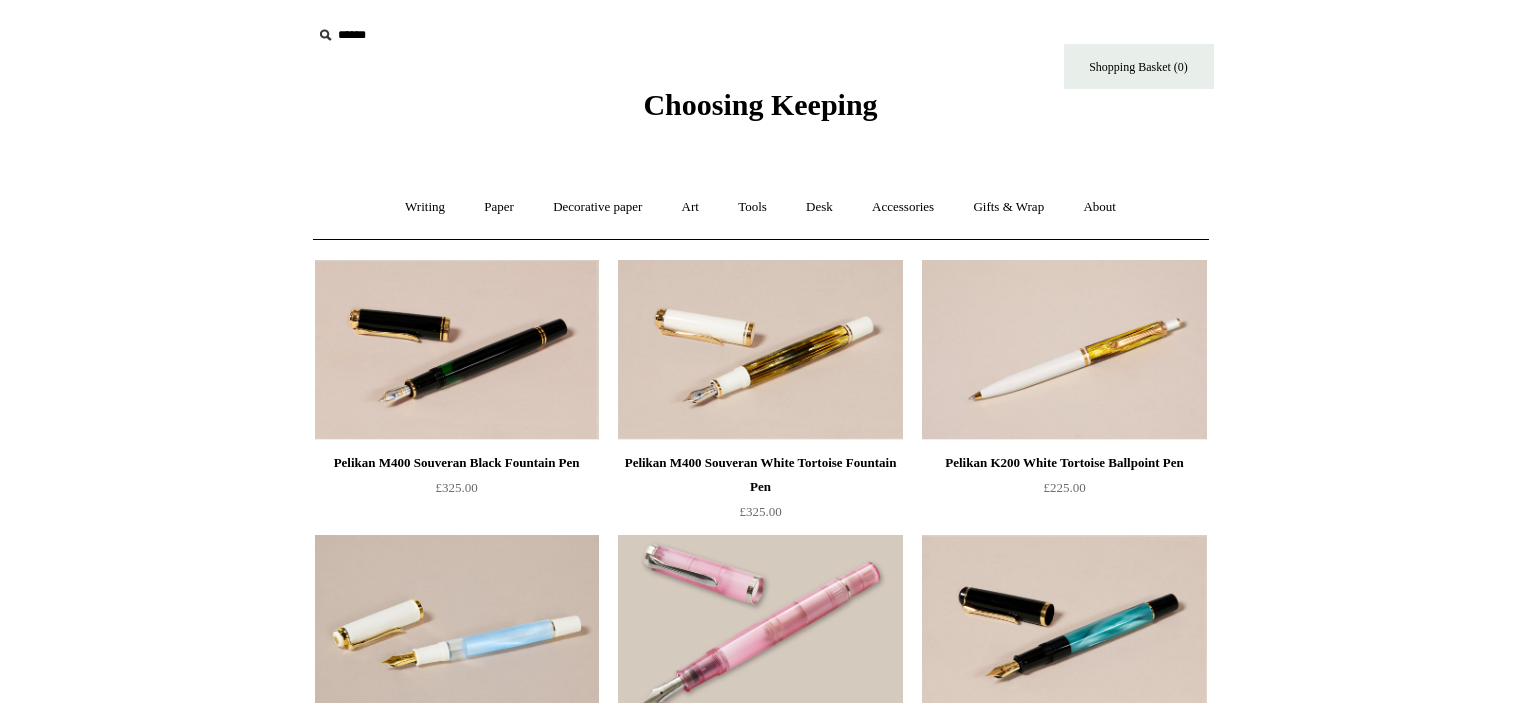 scroll, scrollTop: 0, scrollLeft: 0, axis: both 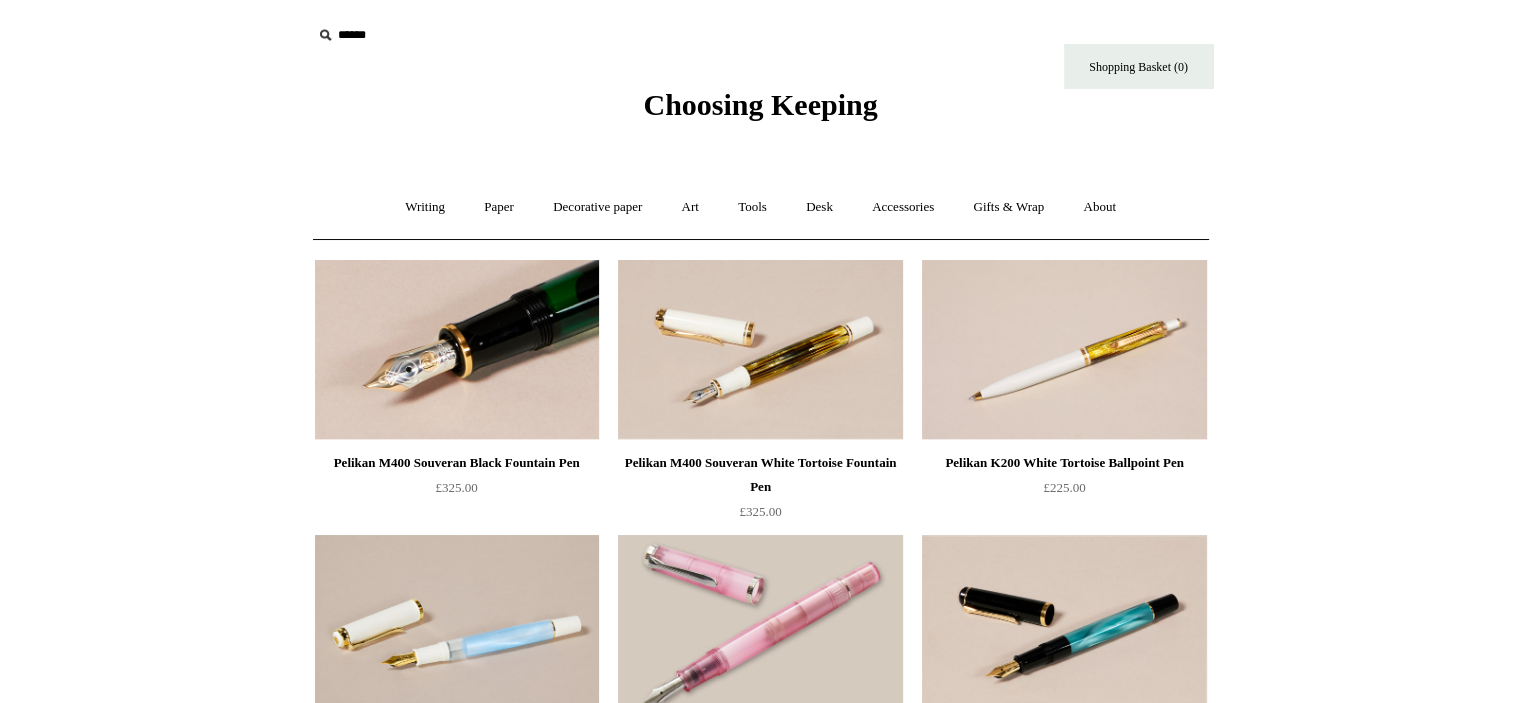 click at bounding box center (457, 350) 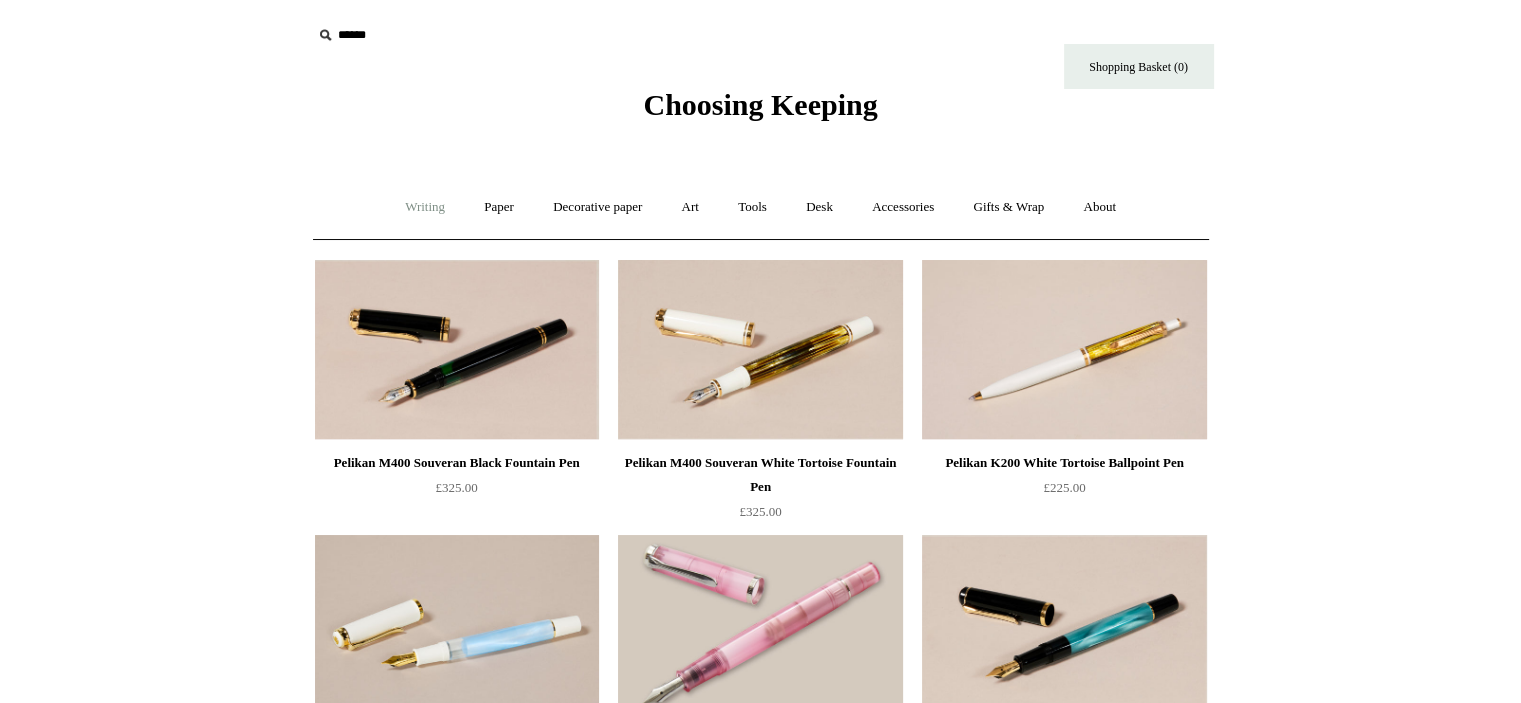 click on "Writing +" at bounding box center (425, 207) 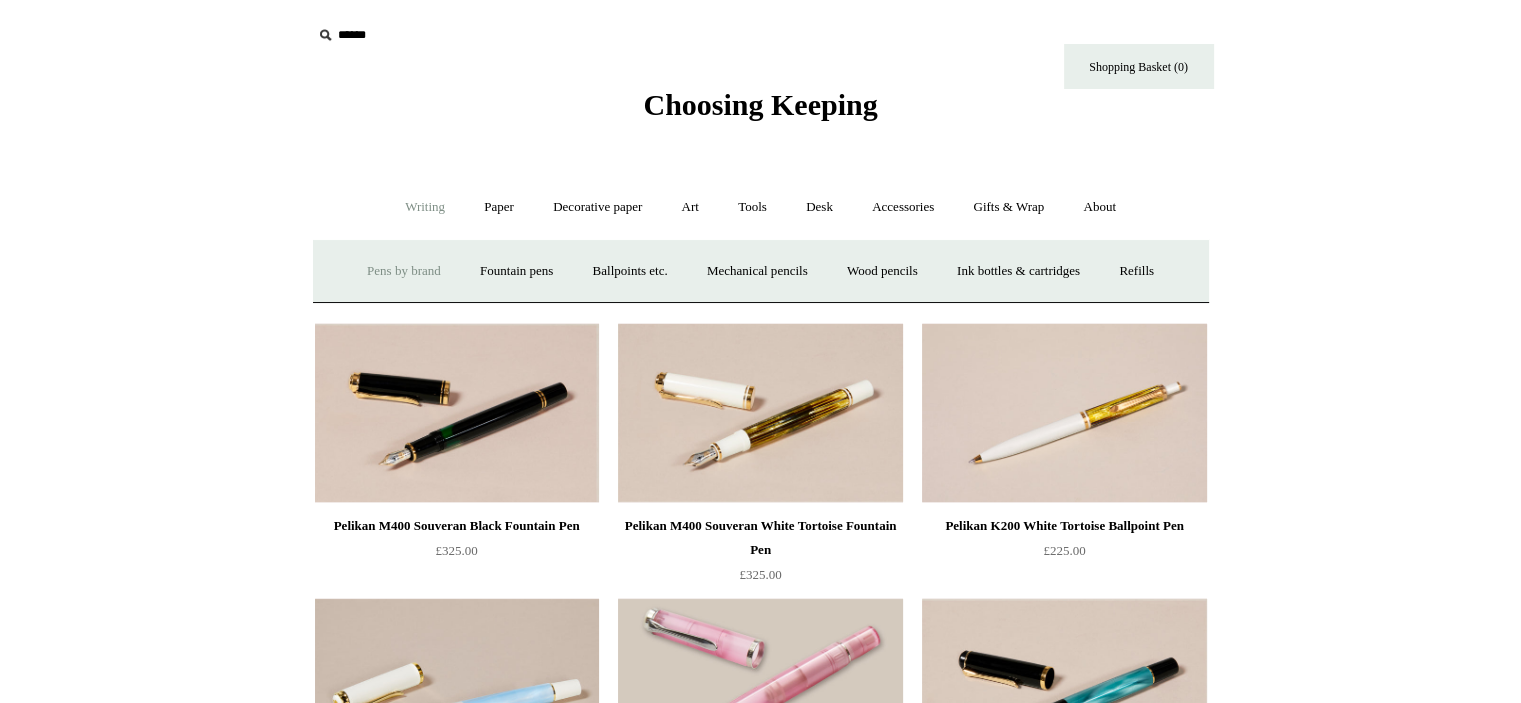 click on "Pens by brand +" at bounding box center (404, 271) 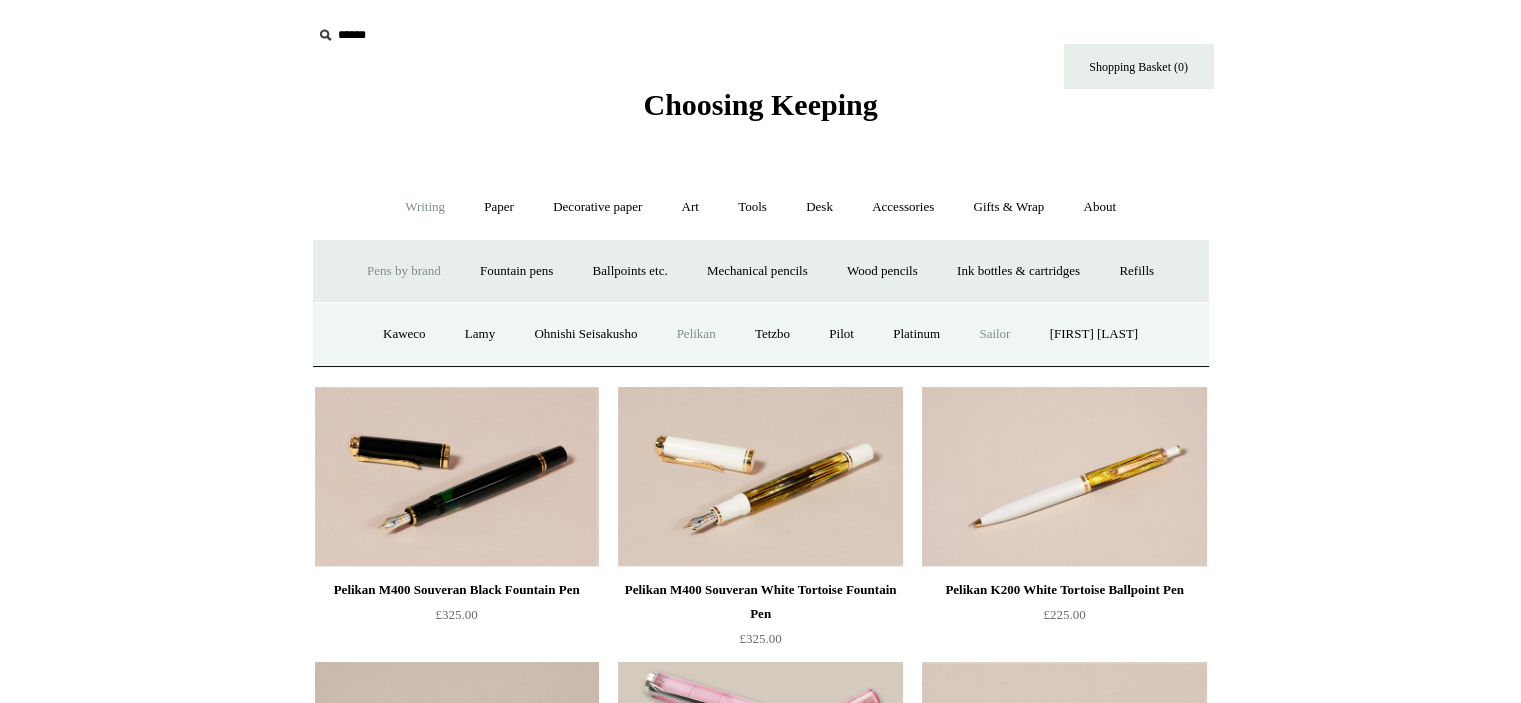 click on "Sailor" at bounding box center [994, 334] 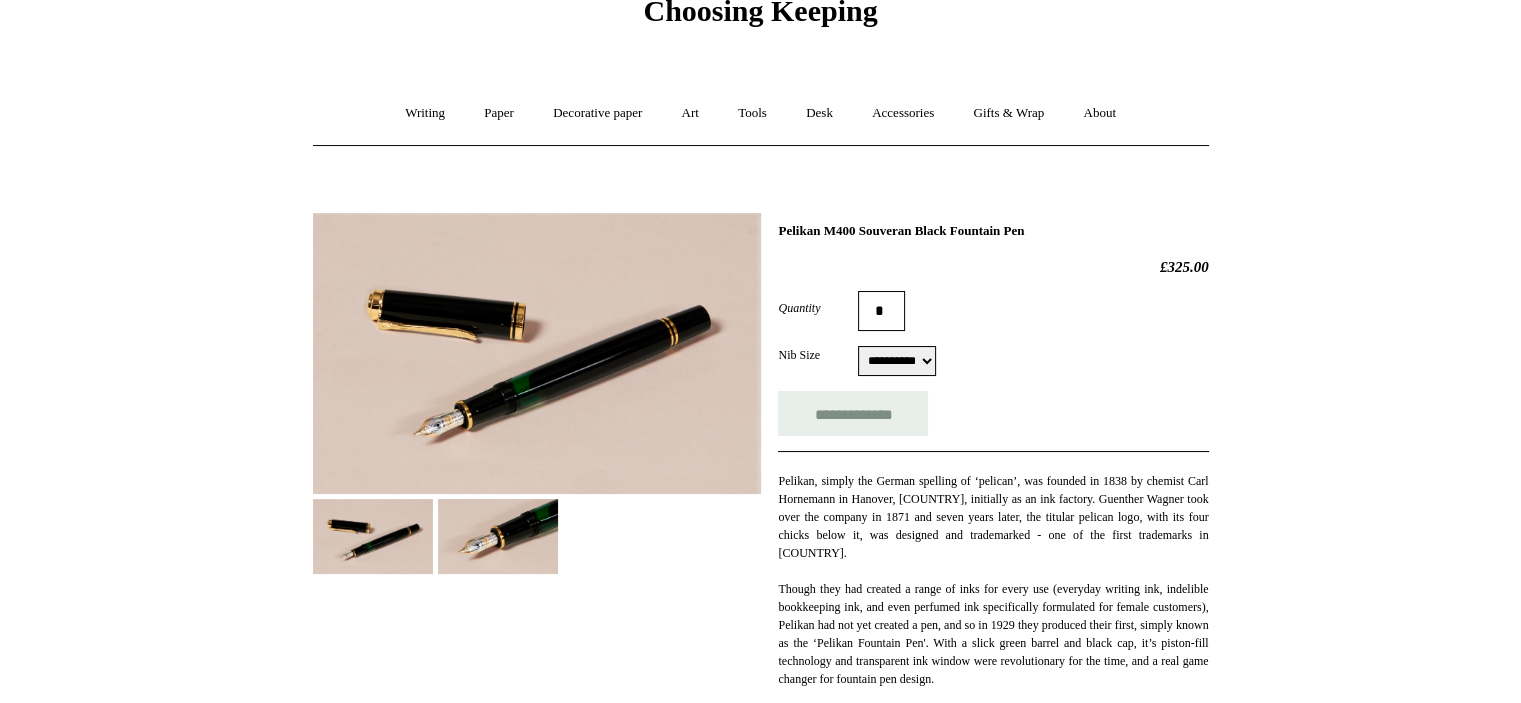 scroll, scrollTop: 200, scrollLeft: 0, axis: vertical 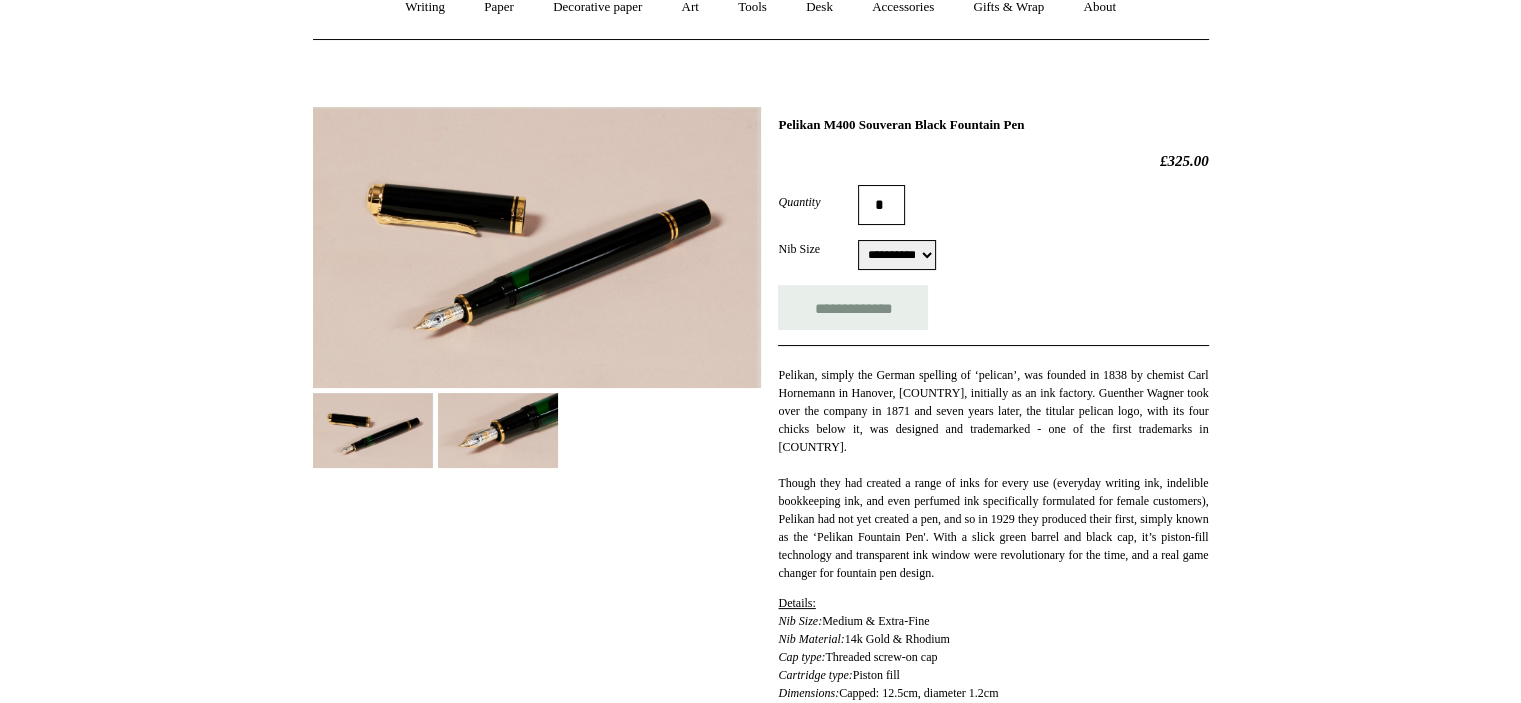 click at bounding box center [537, 247] 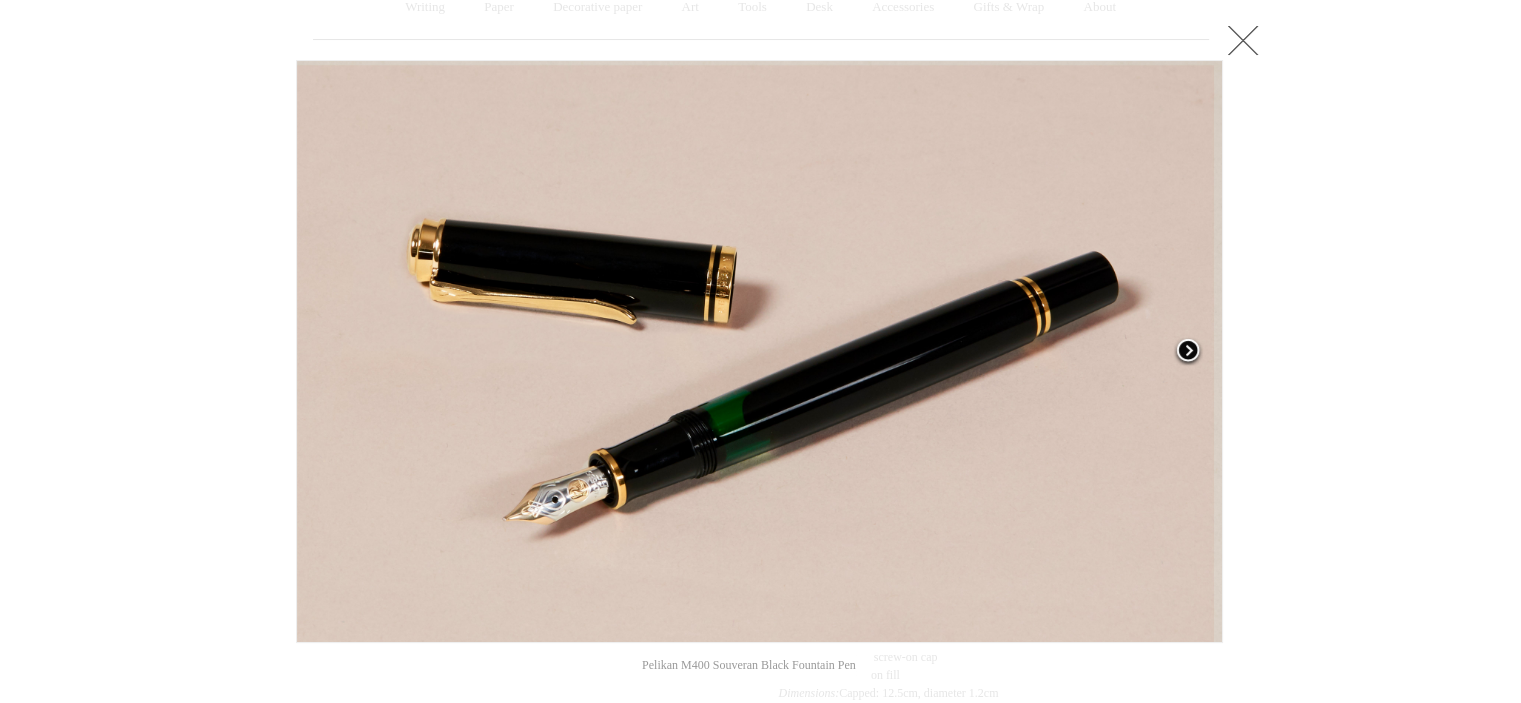 click at bounding box center [1188, 352] 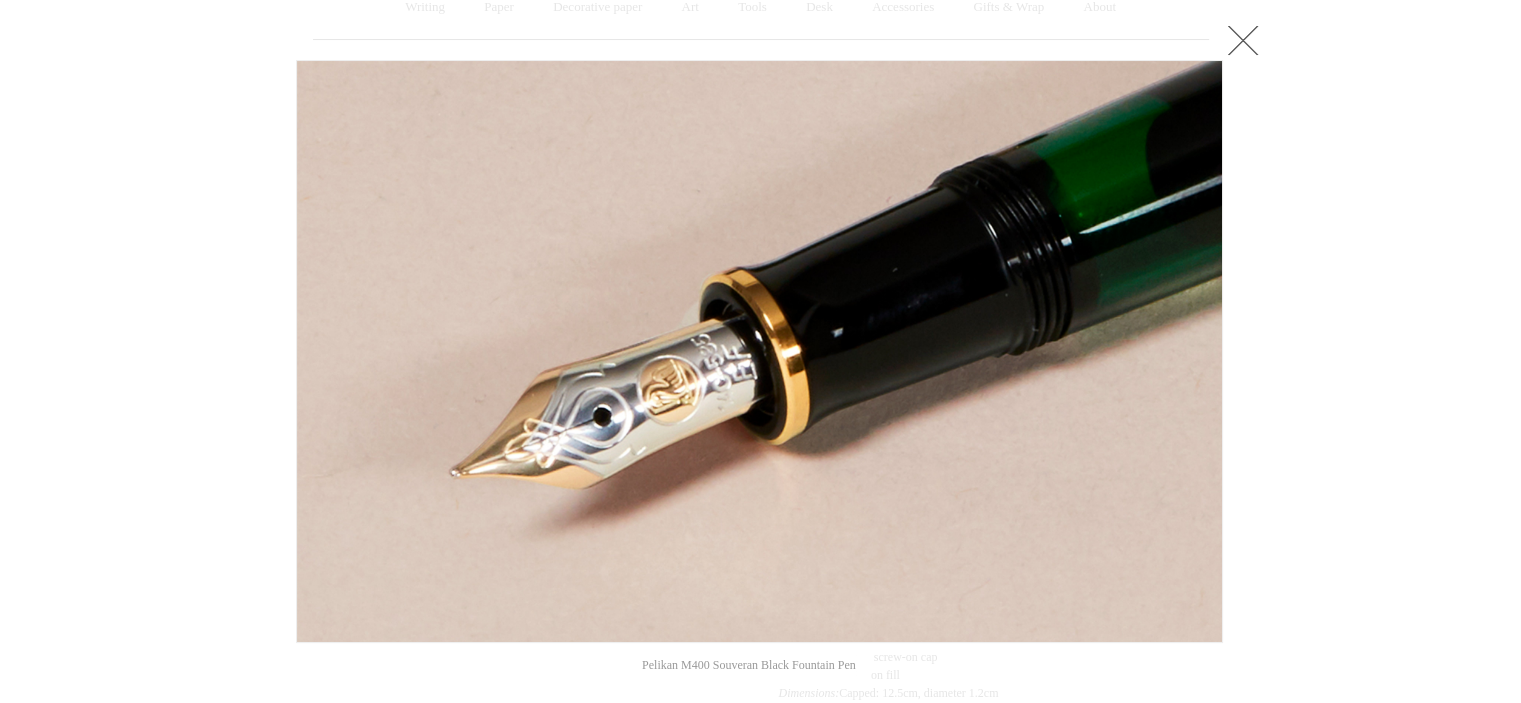 click at bounding box center [-9085, 352] 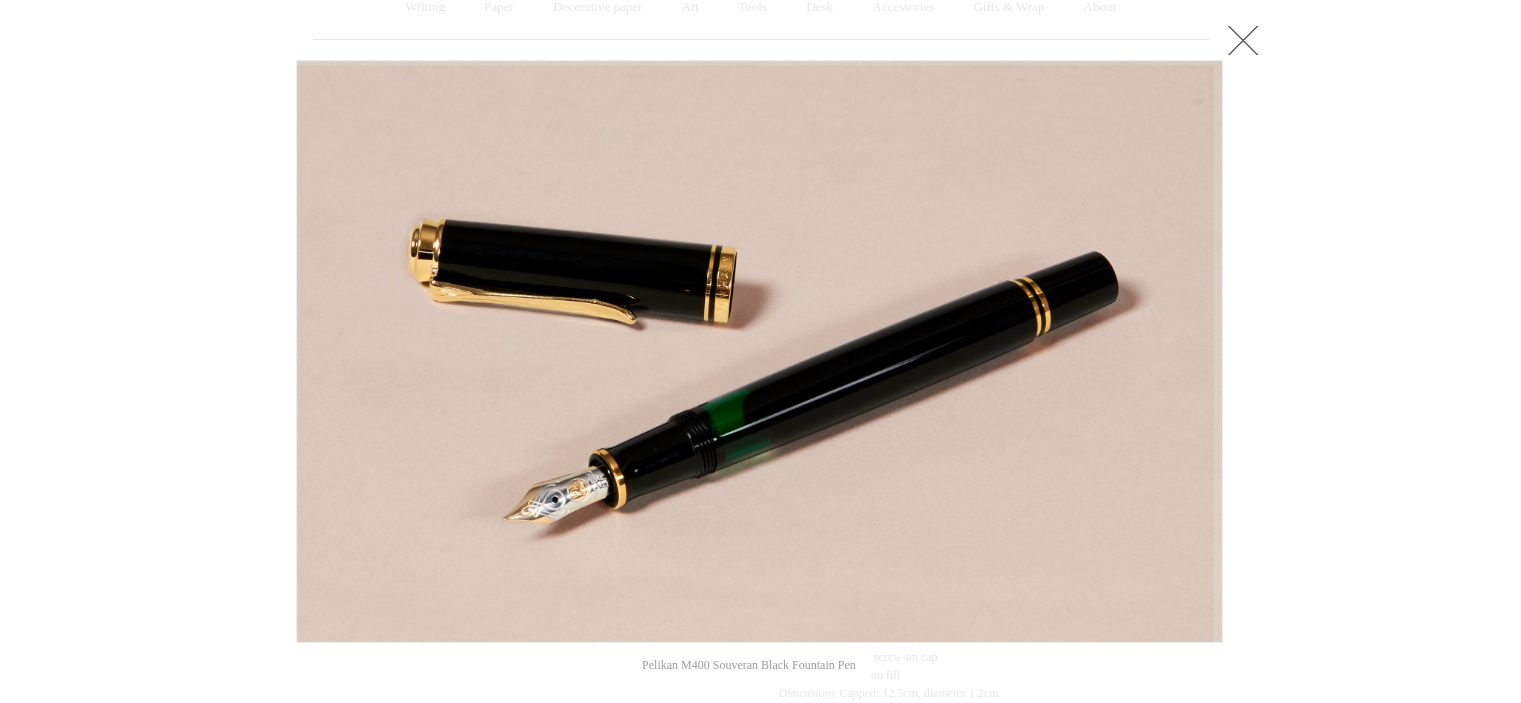 click at bounding box center [-9085, 352] 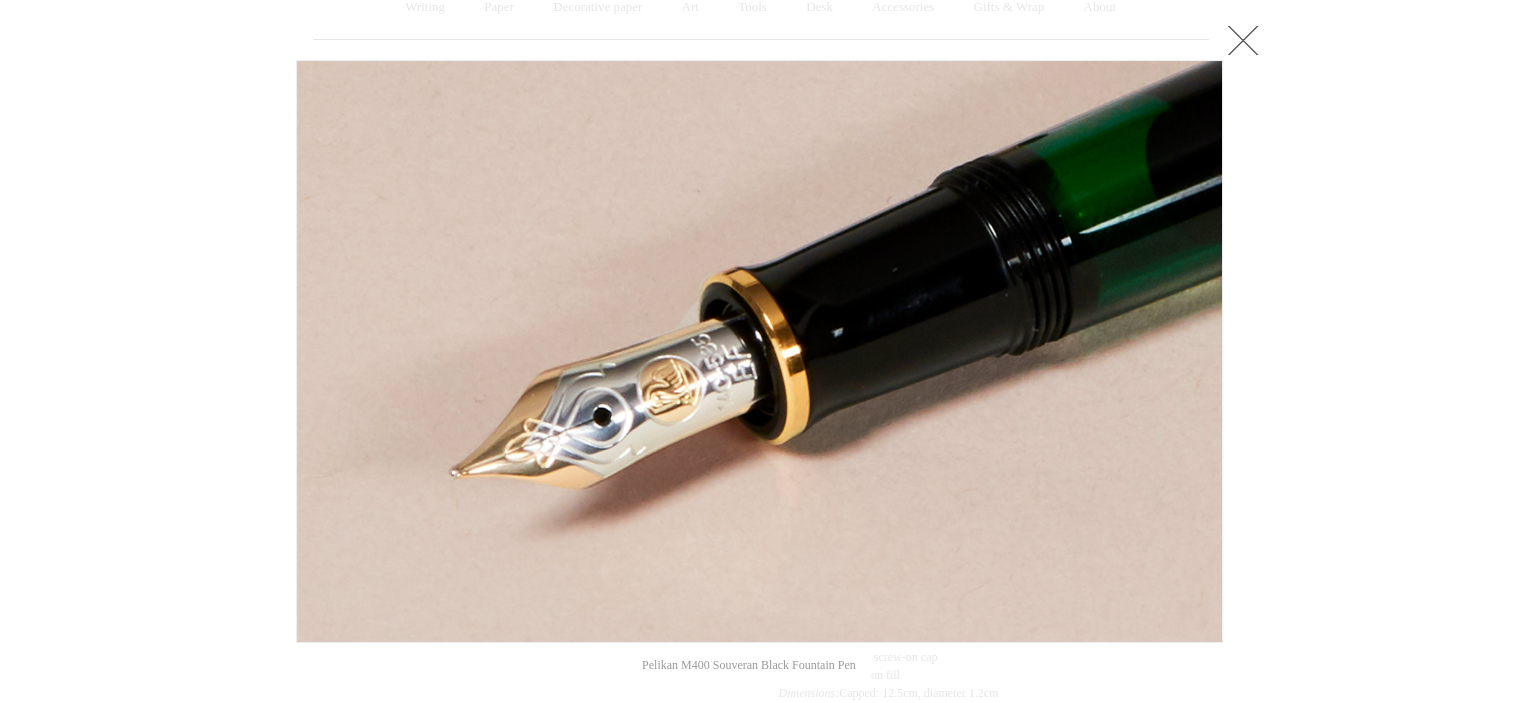 click at bounding box center (-9085, 352) 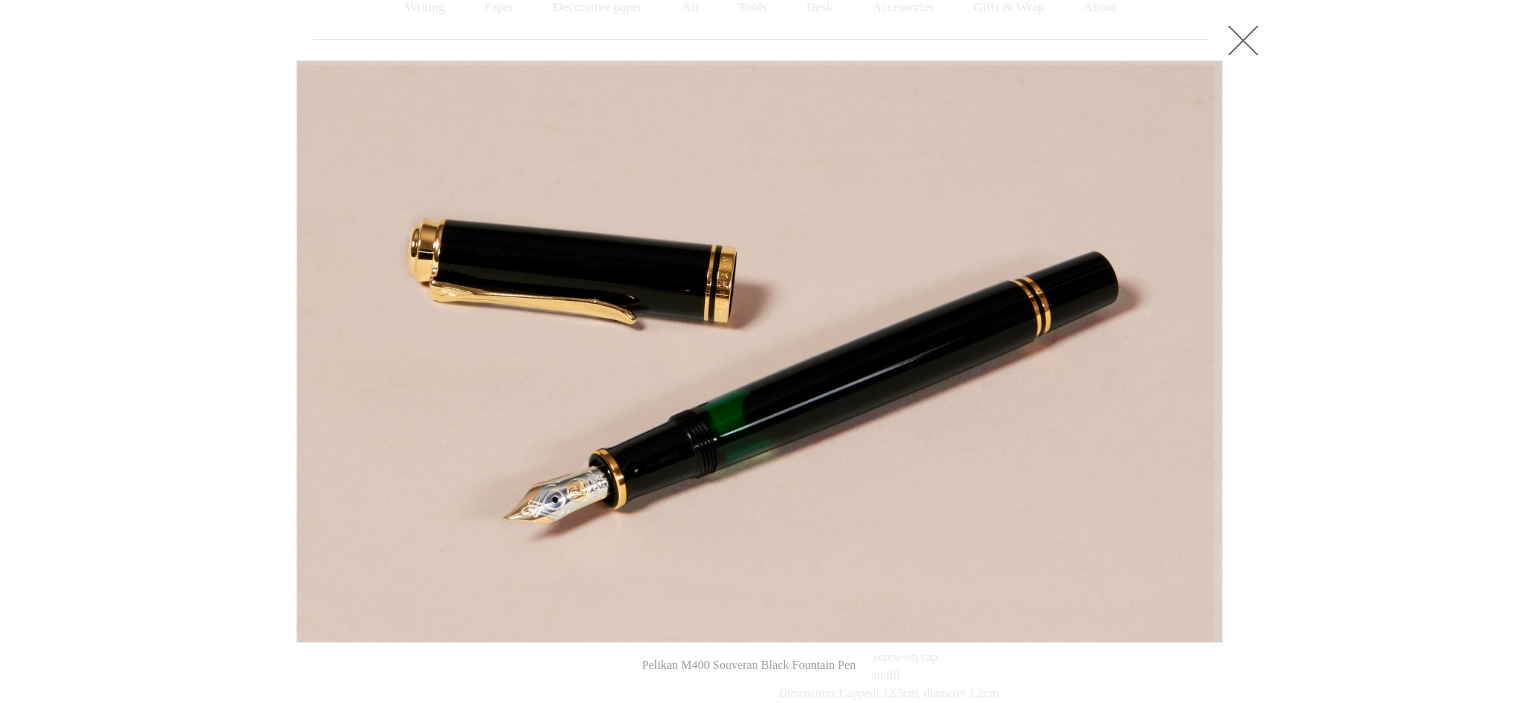 click at bounding box center (1243, 40) 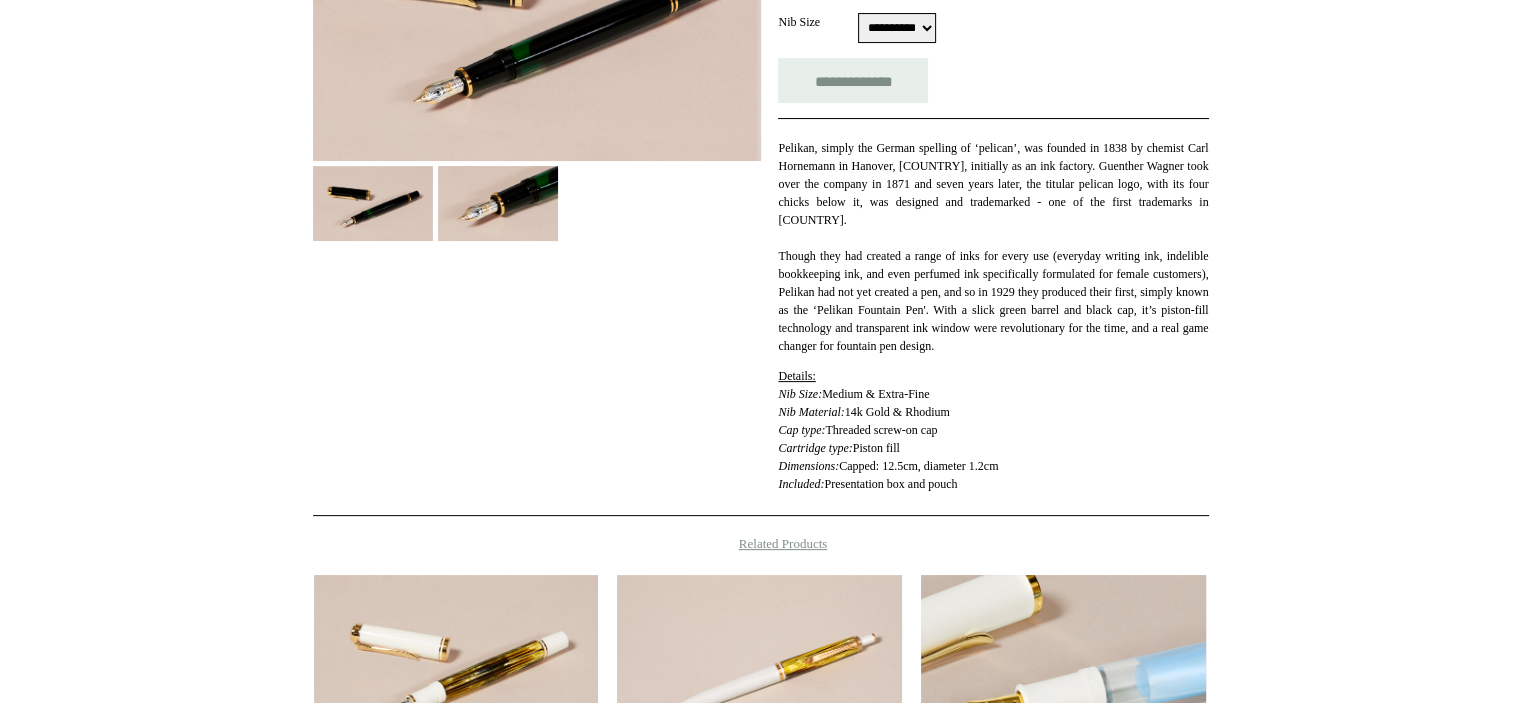 scroll, scrollTop: 300, scrollLeft: 0, axis: vertical 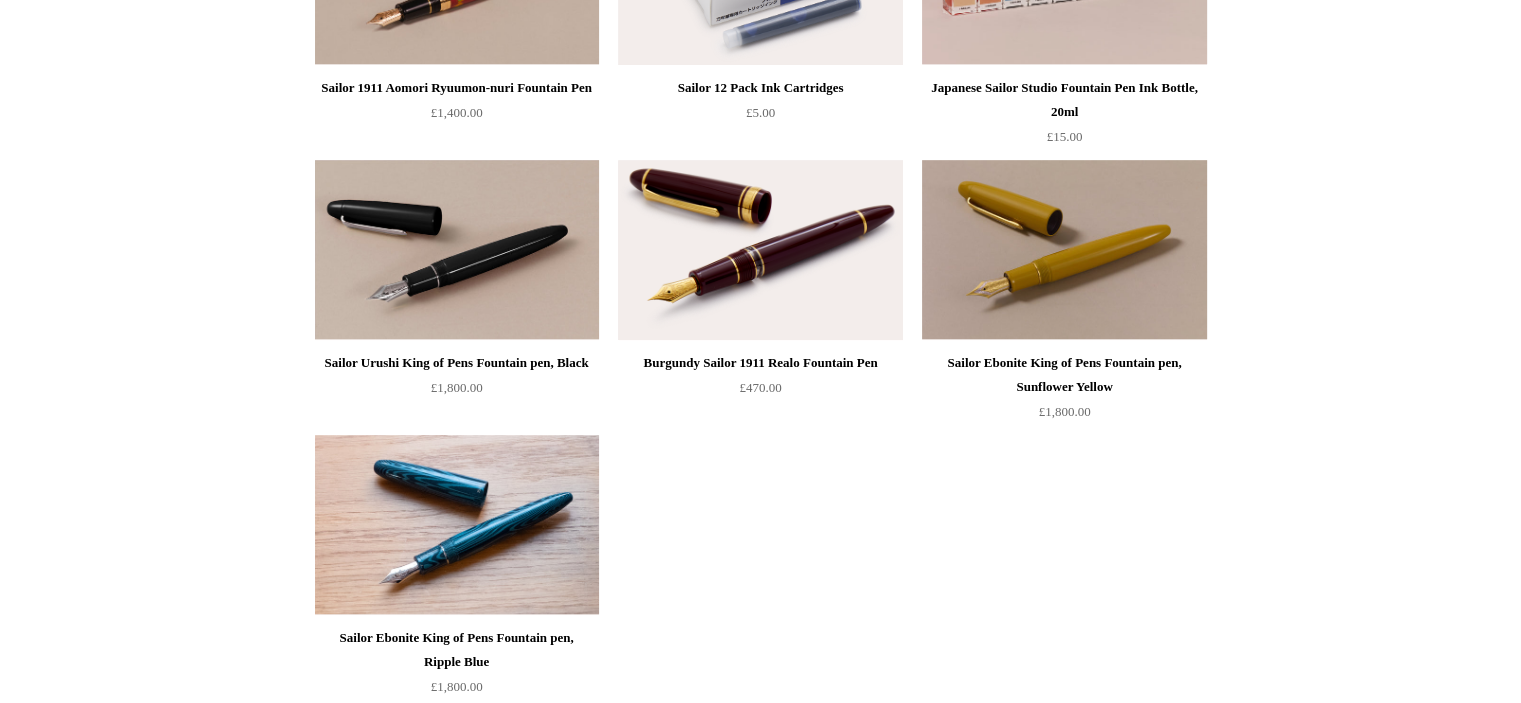 click at bounding box center [760, 250] 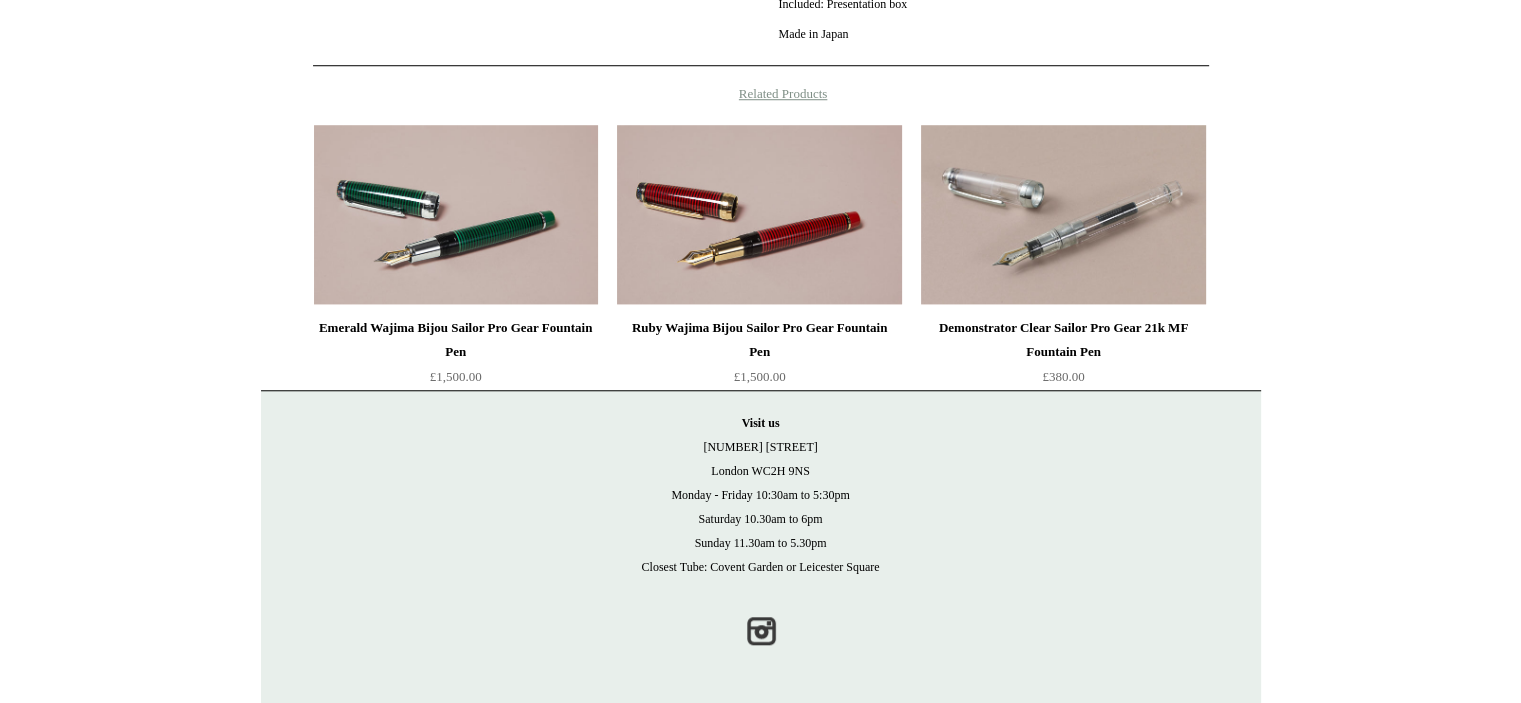 scroll, scrollTop: 1812, scrollLeft: 0, axis: vertical 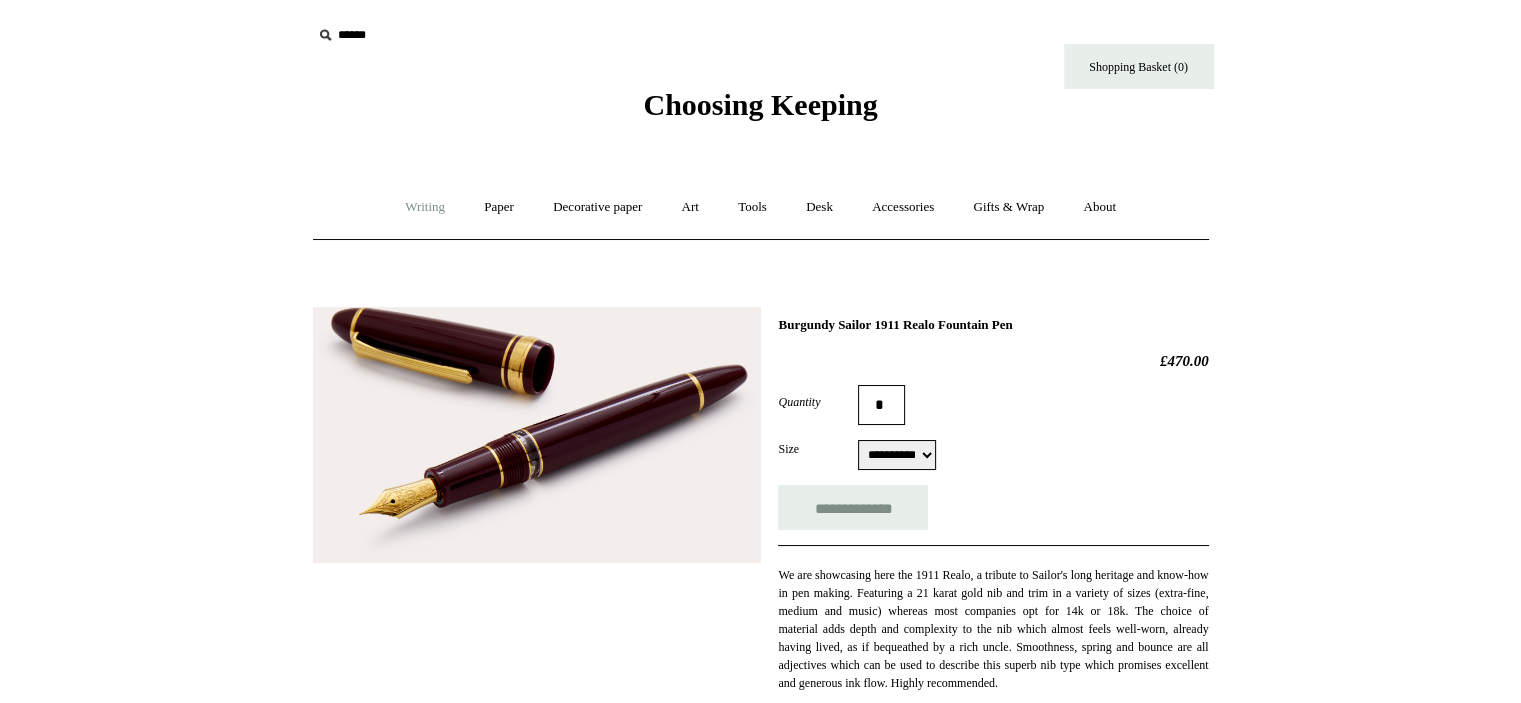 click on "Writing +" at bounding box center [425, 207] 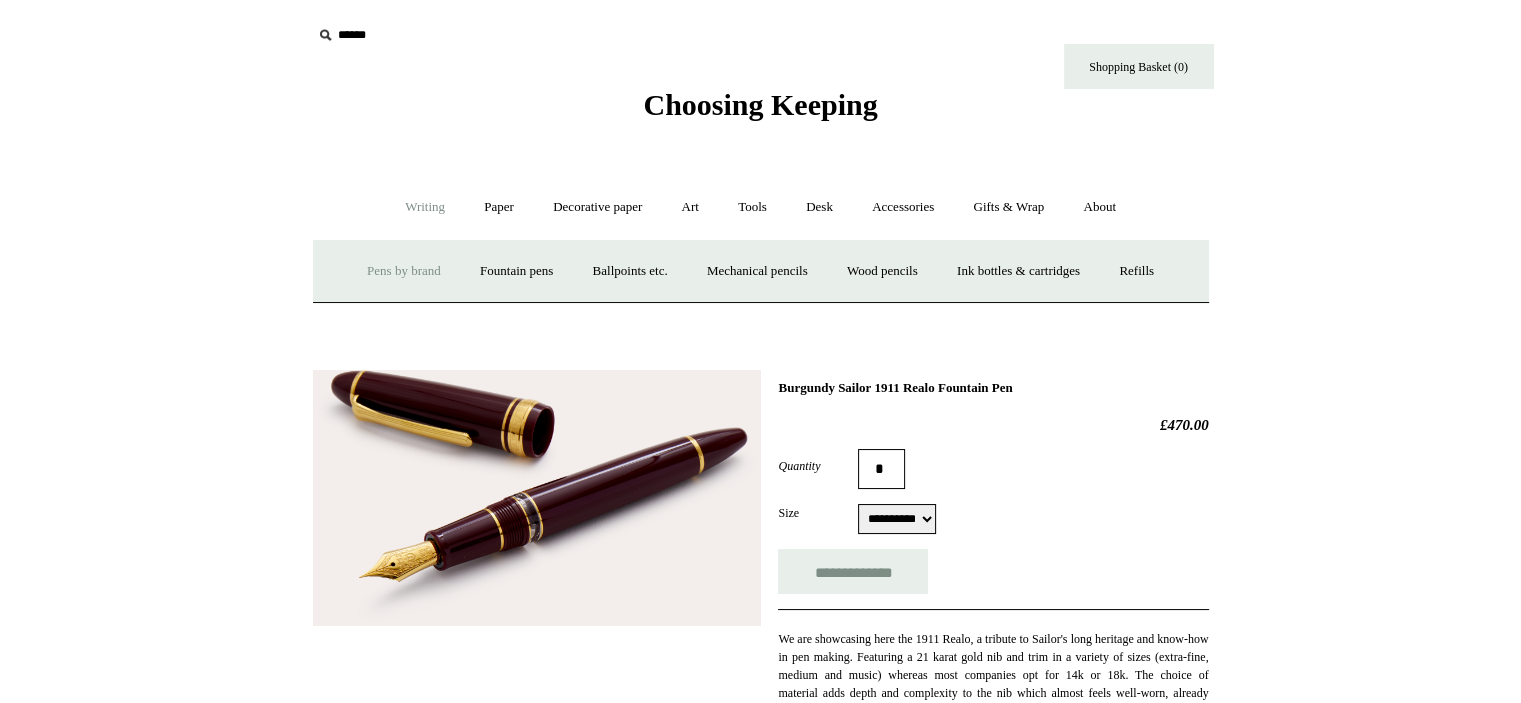 click on "Pens by brand +" at bounding box center [404, 271] 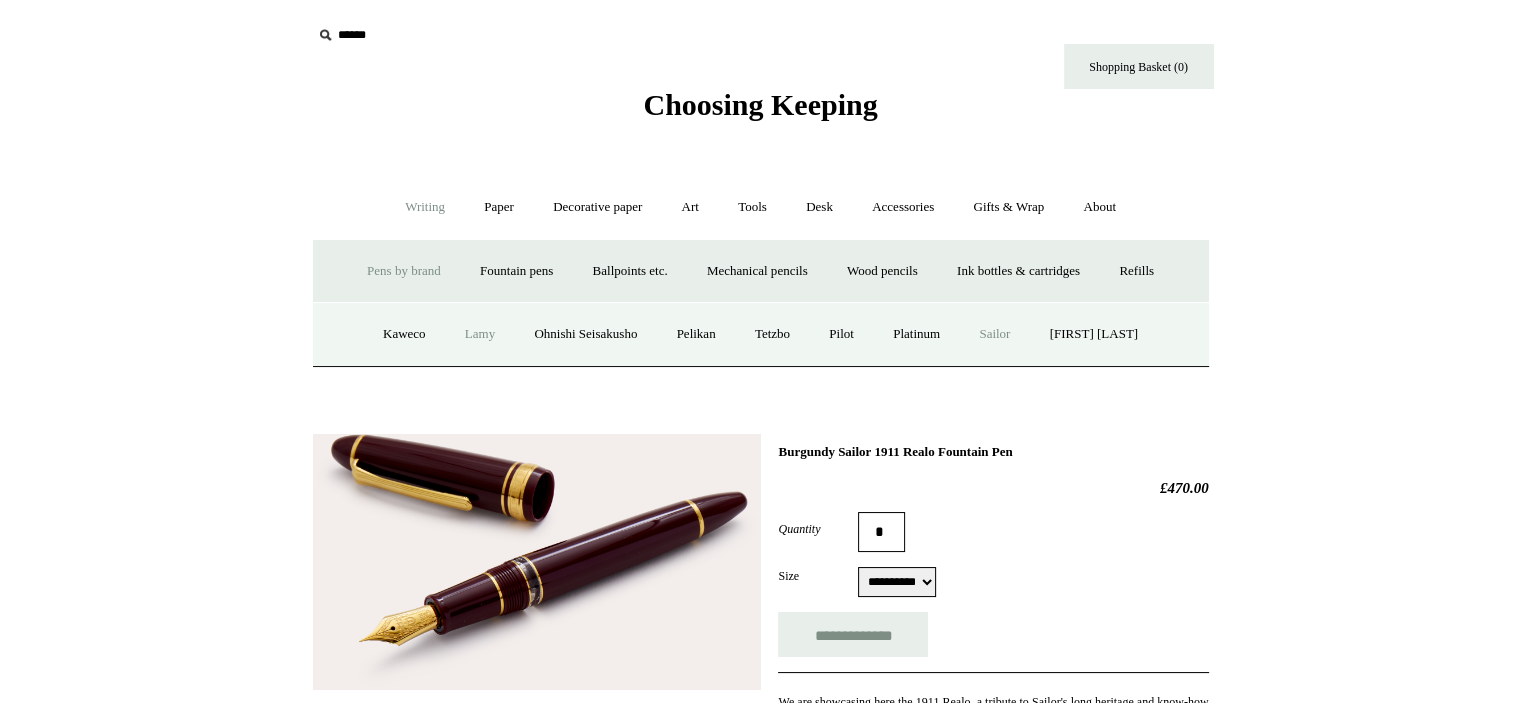 click on "Lamy" at bounding box center (480, 334) 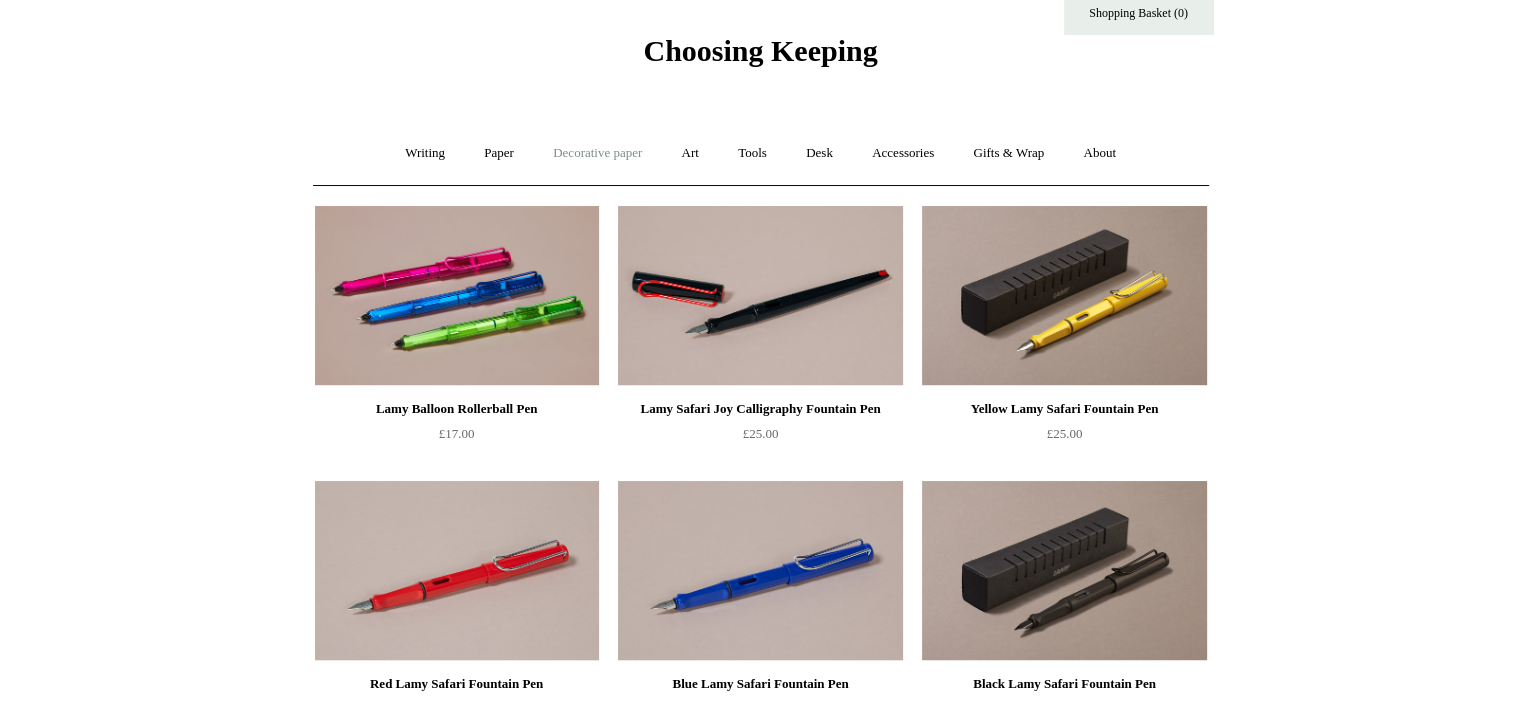 scroll, scrollTop: 0, scrollLeft: 0, axis: both 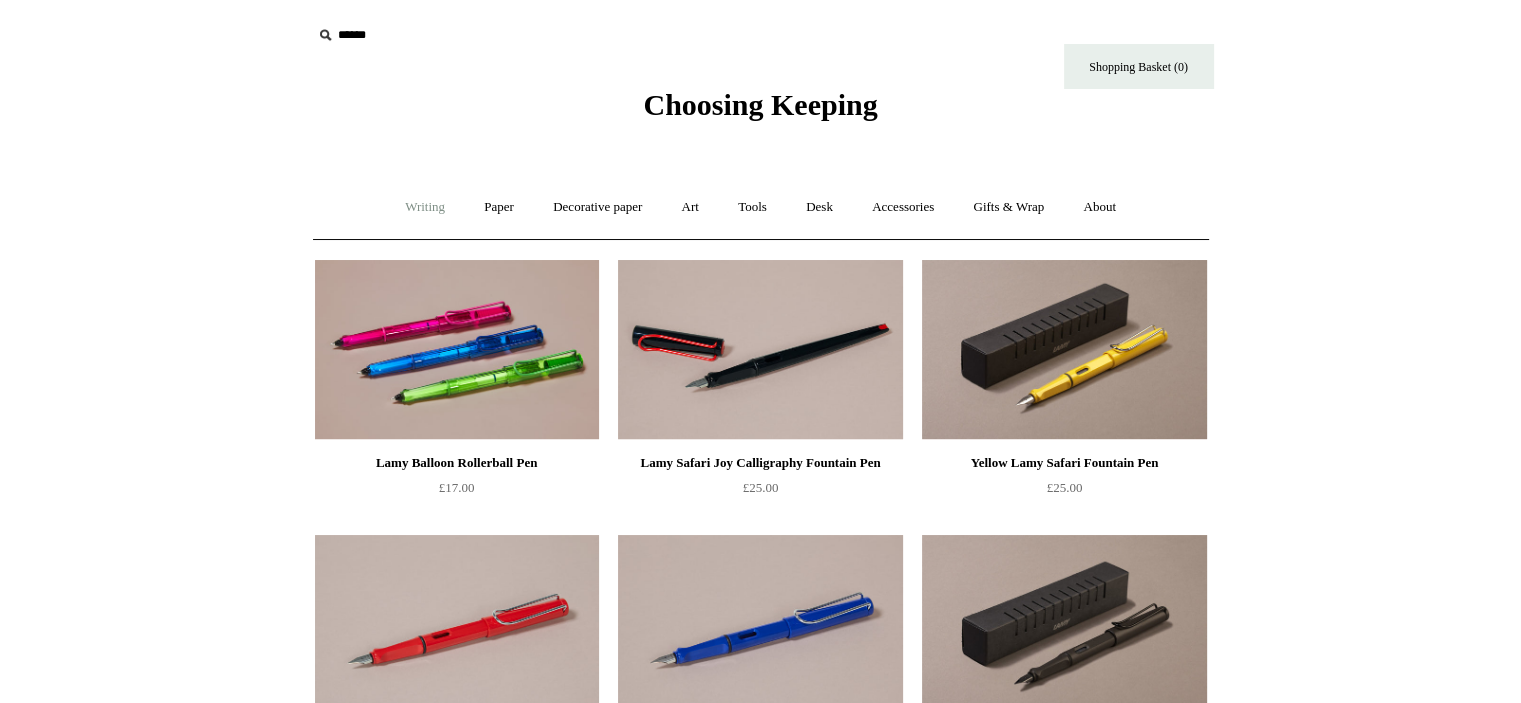click on "Writing +" at bounding box center (425, 207) 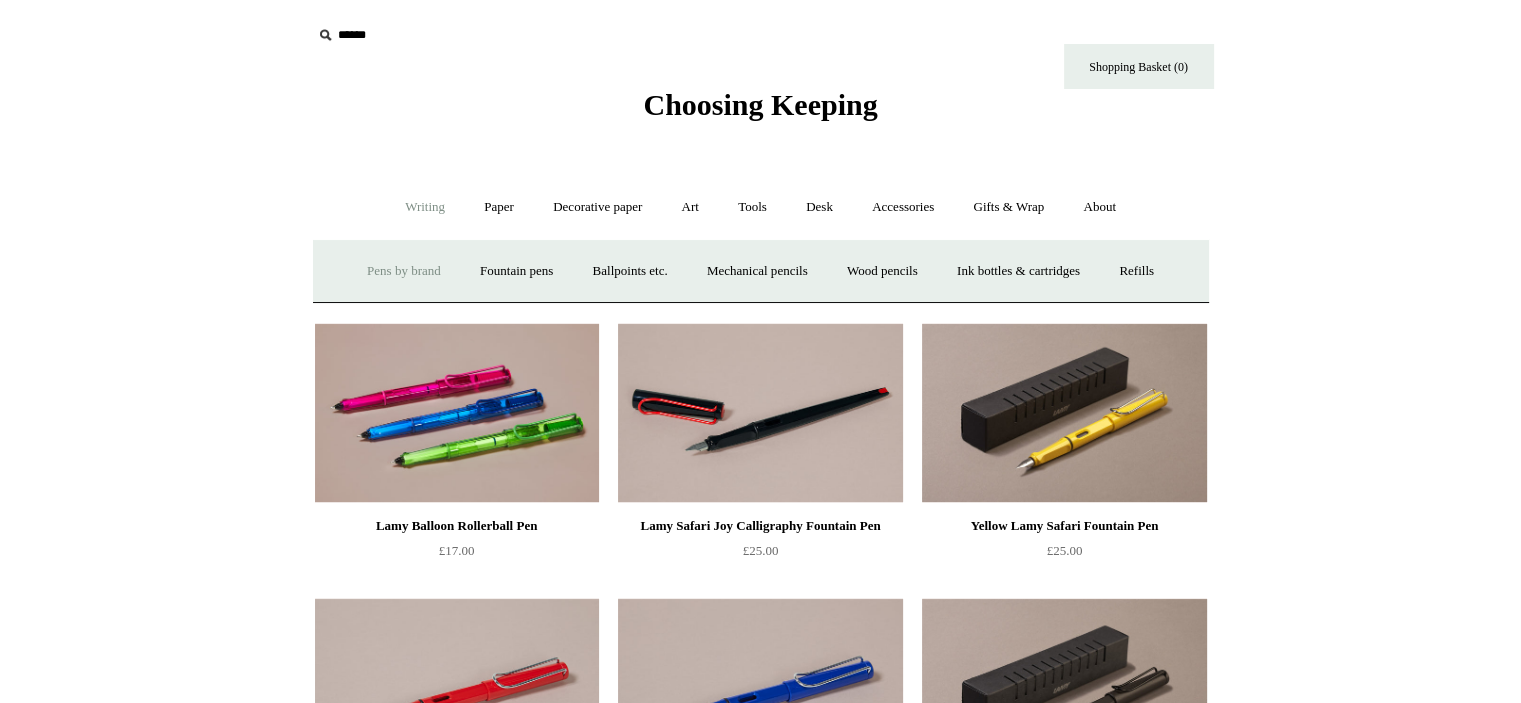 click on "Pens by brand +" at bounding box center (404, 271) 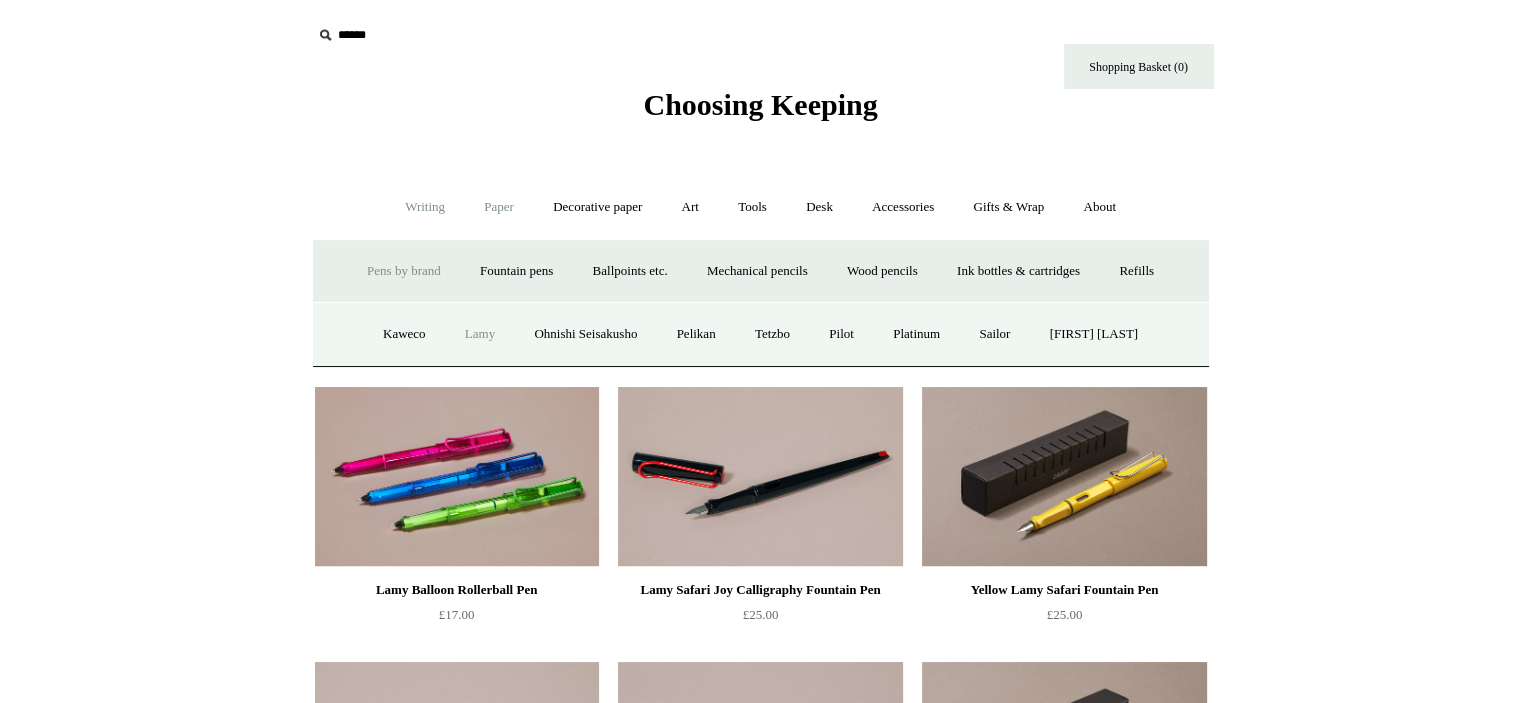 click on "Paper +" at bounding box center (499, 207) 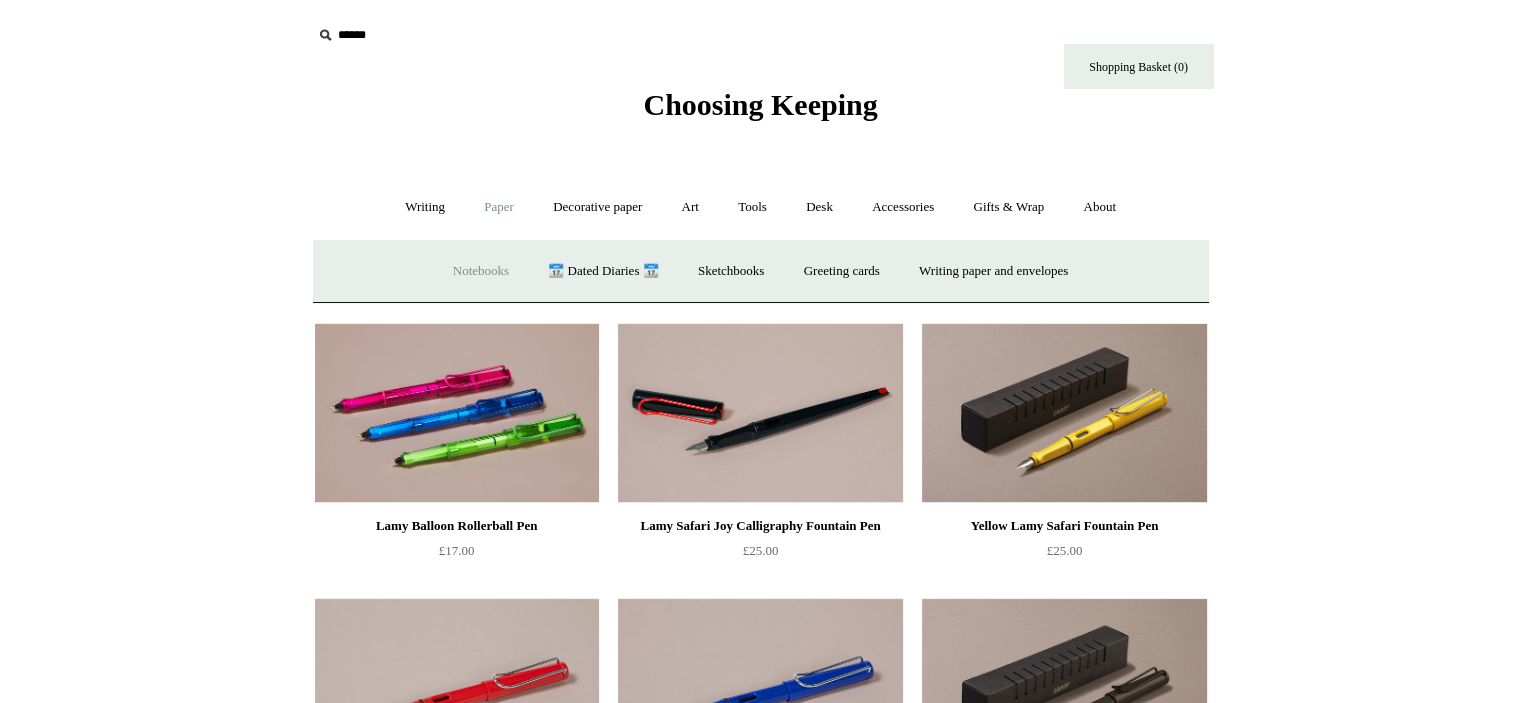 click on "Notebooks +" at bounding box center [481, 271] 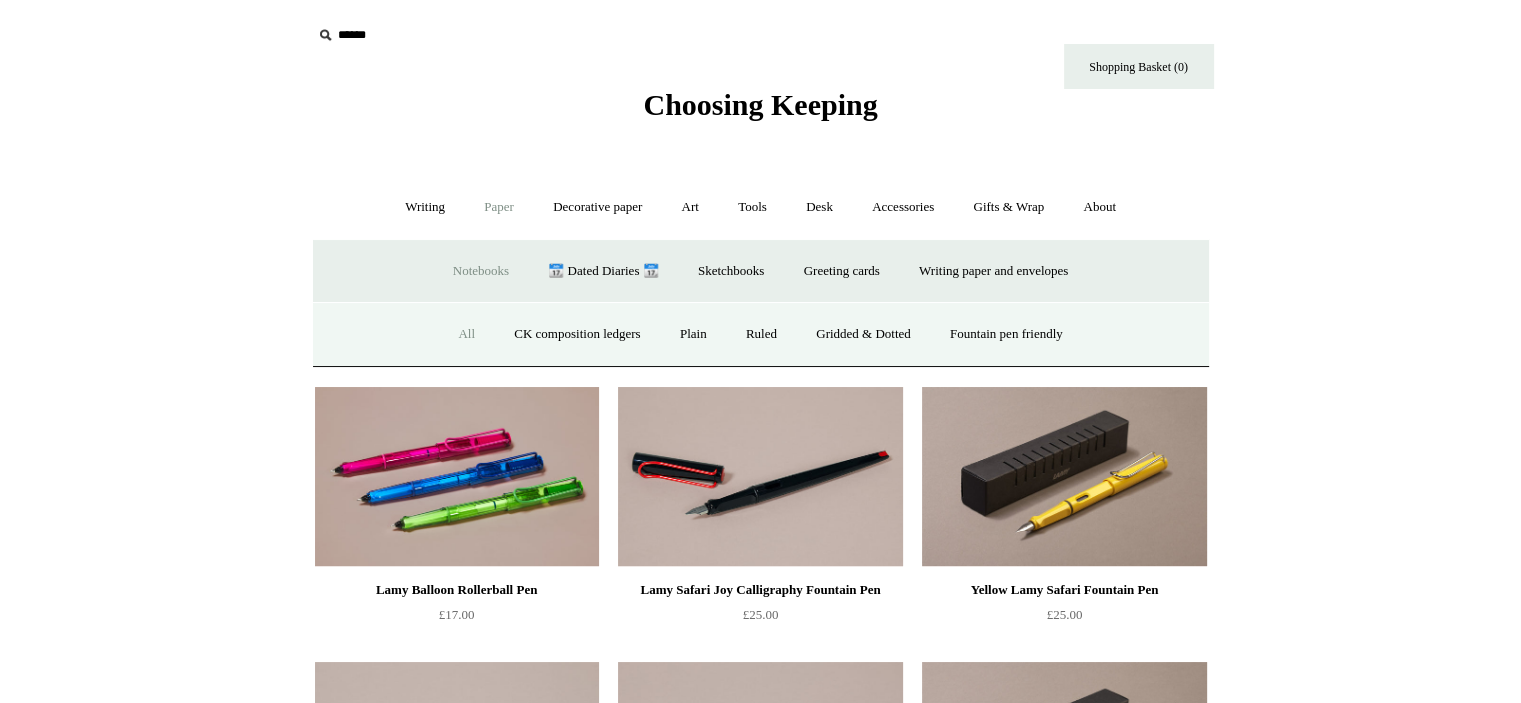 click on "All" at bounding box center [466, 334] 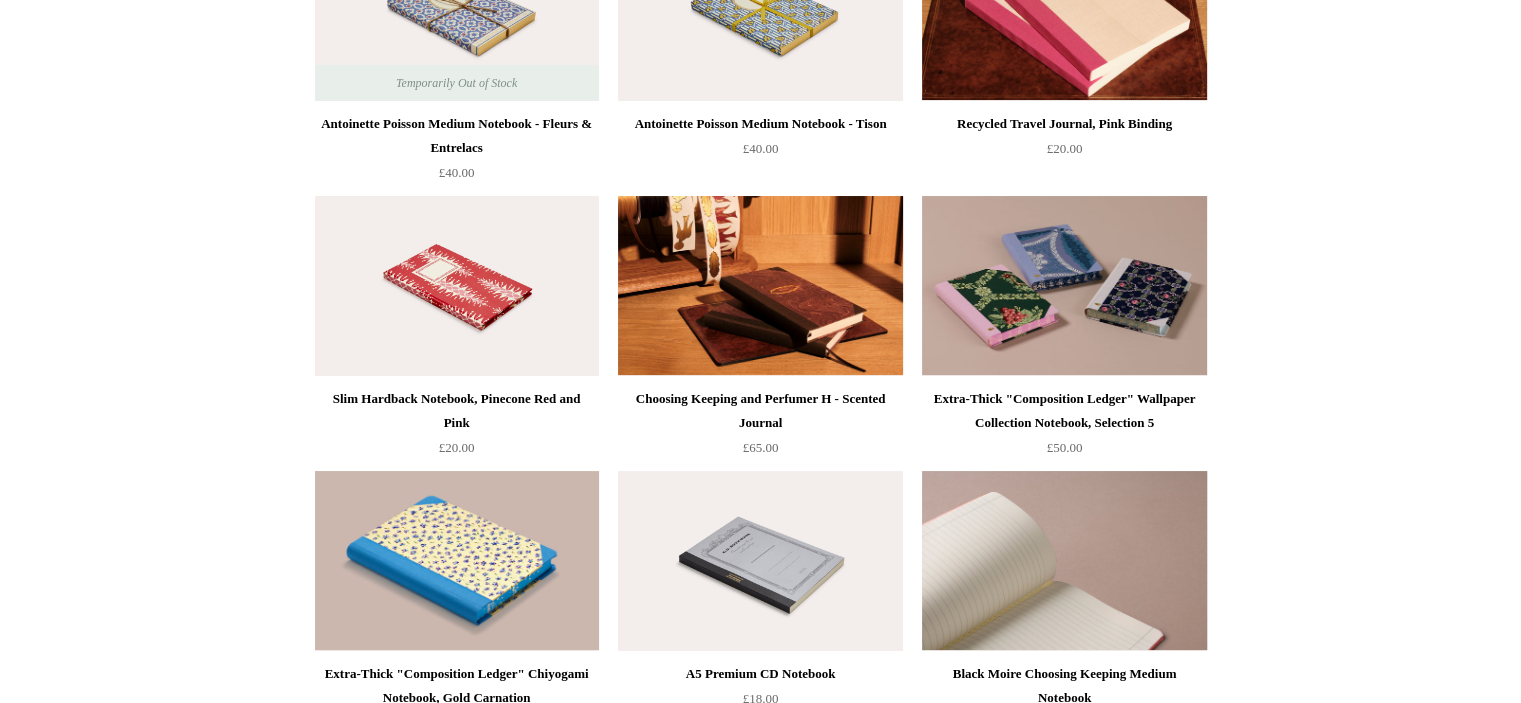 scroll, scrollTop: 7800, scrollLeft: 0, axis: vertical 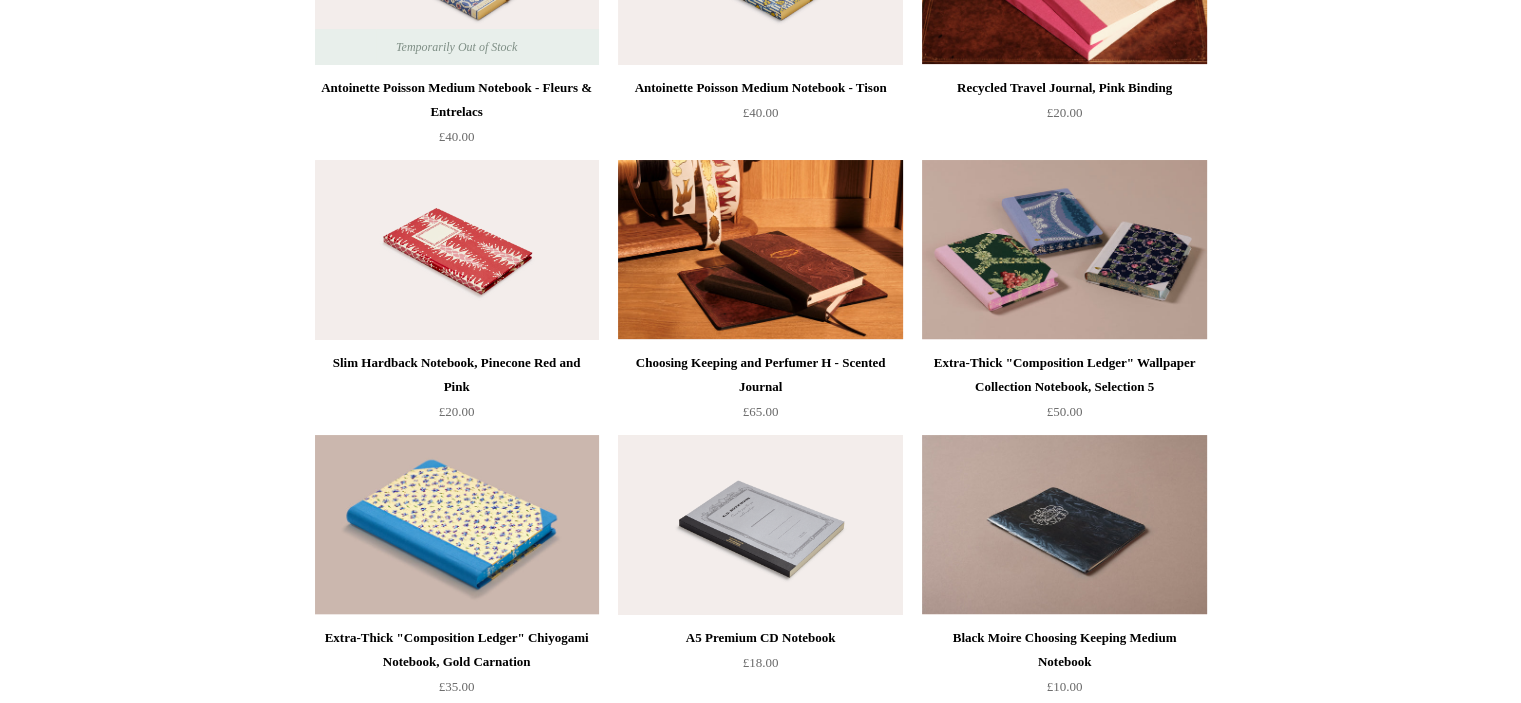 click at bounding box center [760, 525] 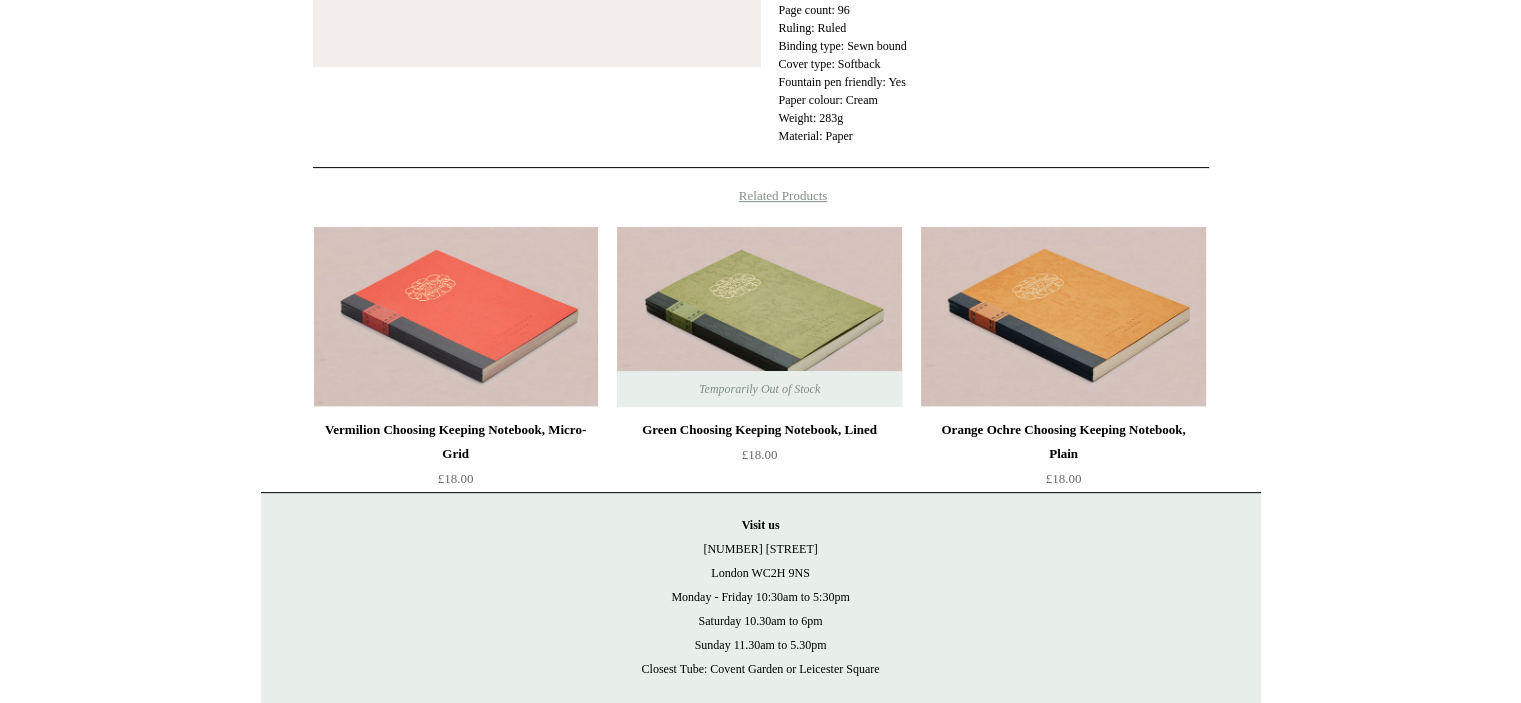 scroll, scrollTop: 688, scrollLeft: 0, axis: vertical 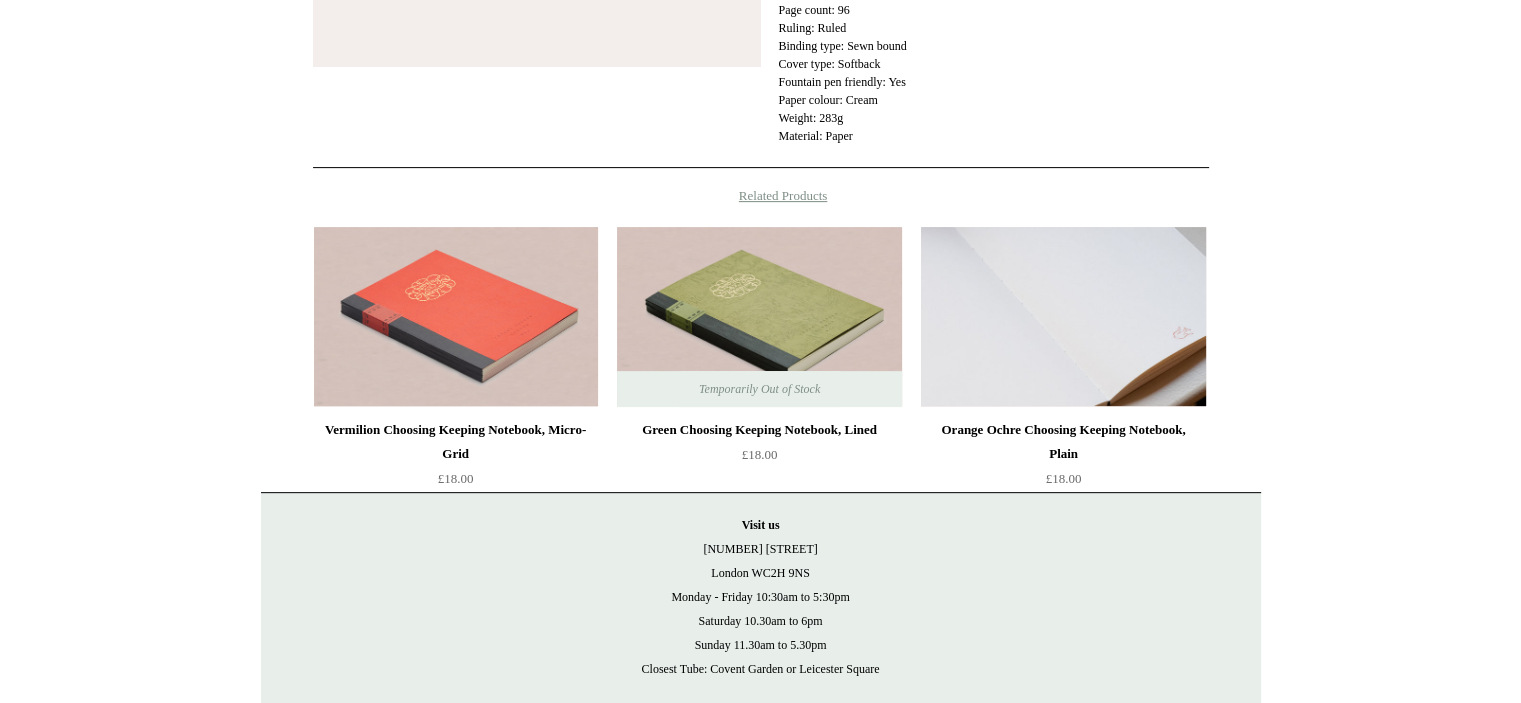 click at bounding box center [1063, 317] 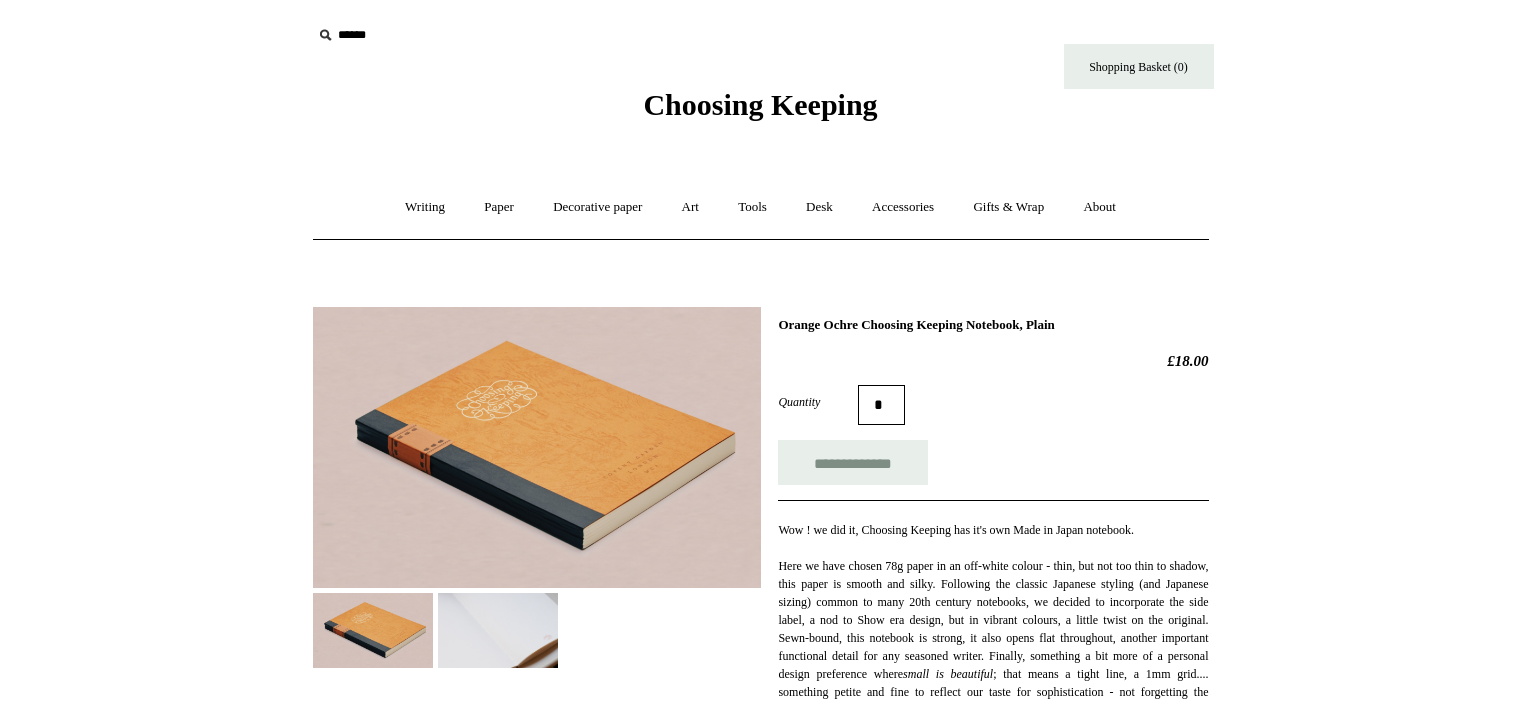 scroll, scrollTop: 0, scrollLeft: 0, axis: both 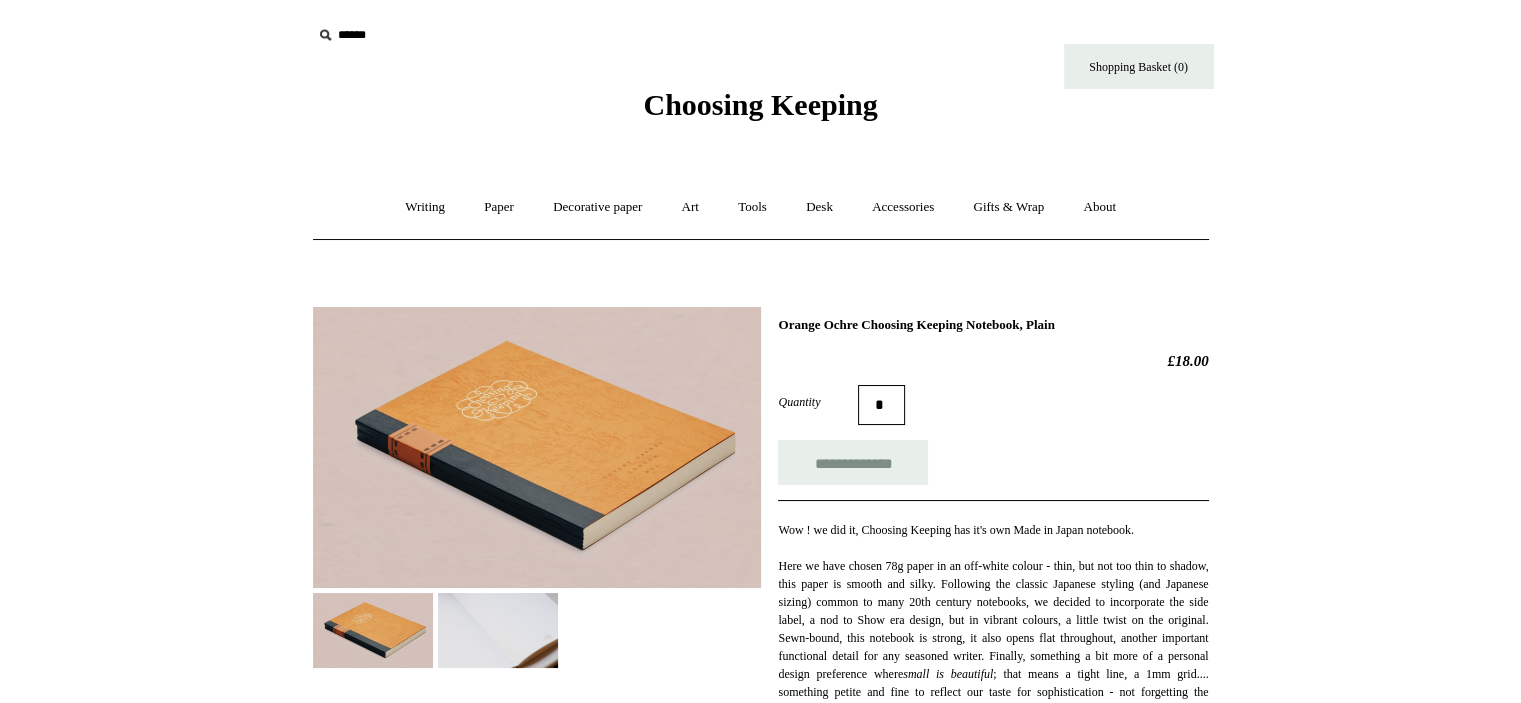 click at bounding box center (537, 447) 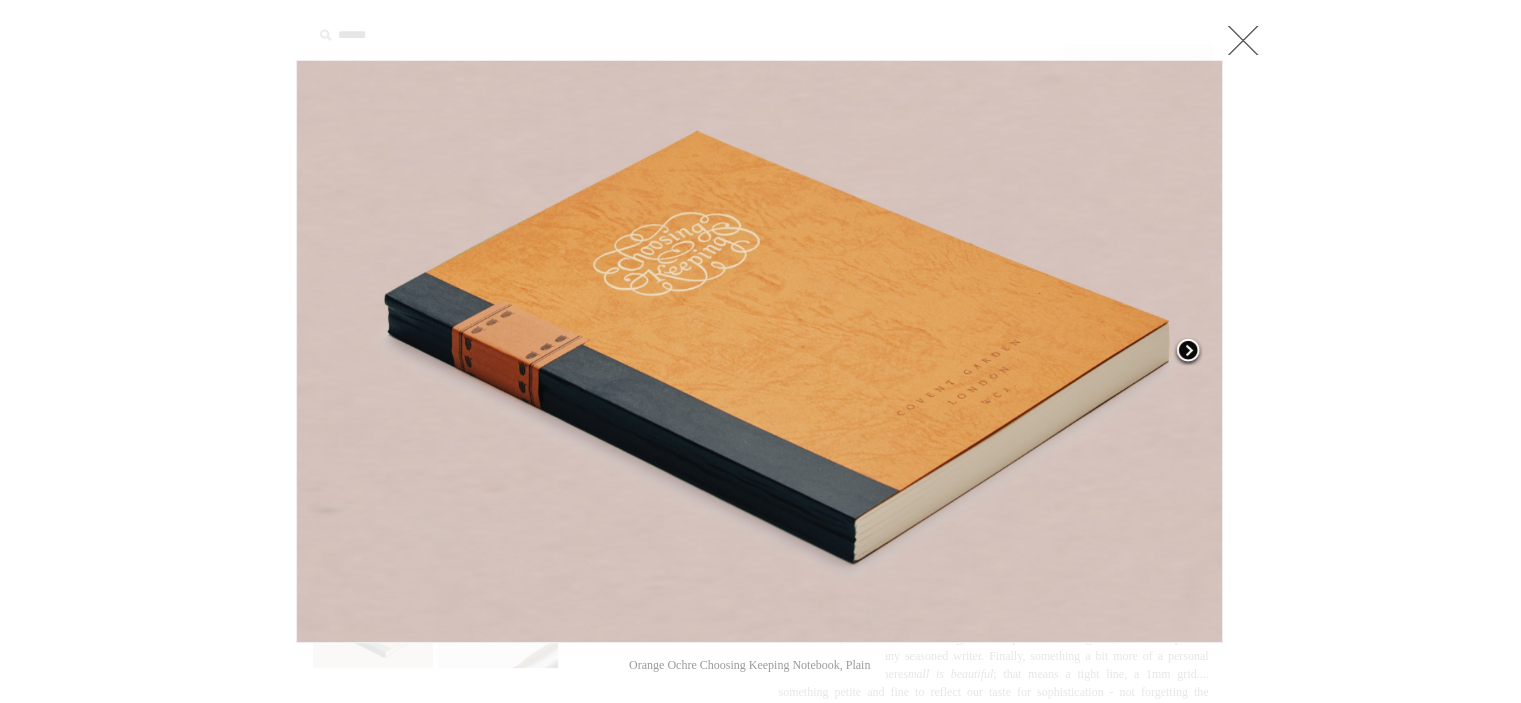 click at bounding box center [1188, 352] 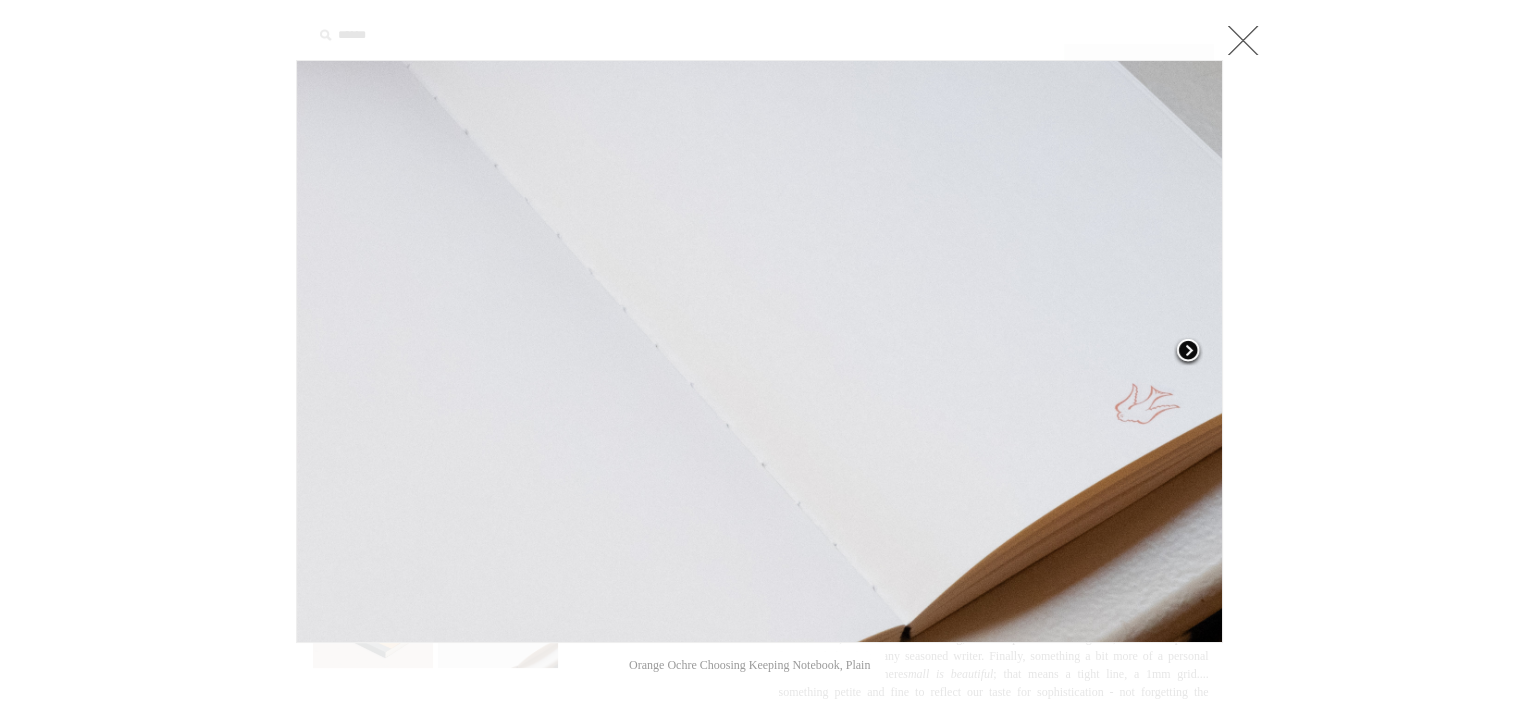 click at bounding box center (1188, 352) 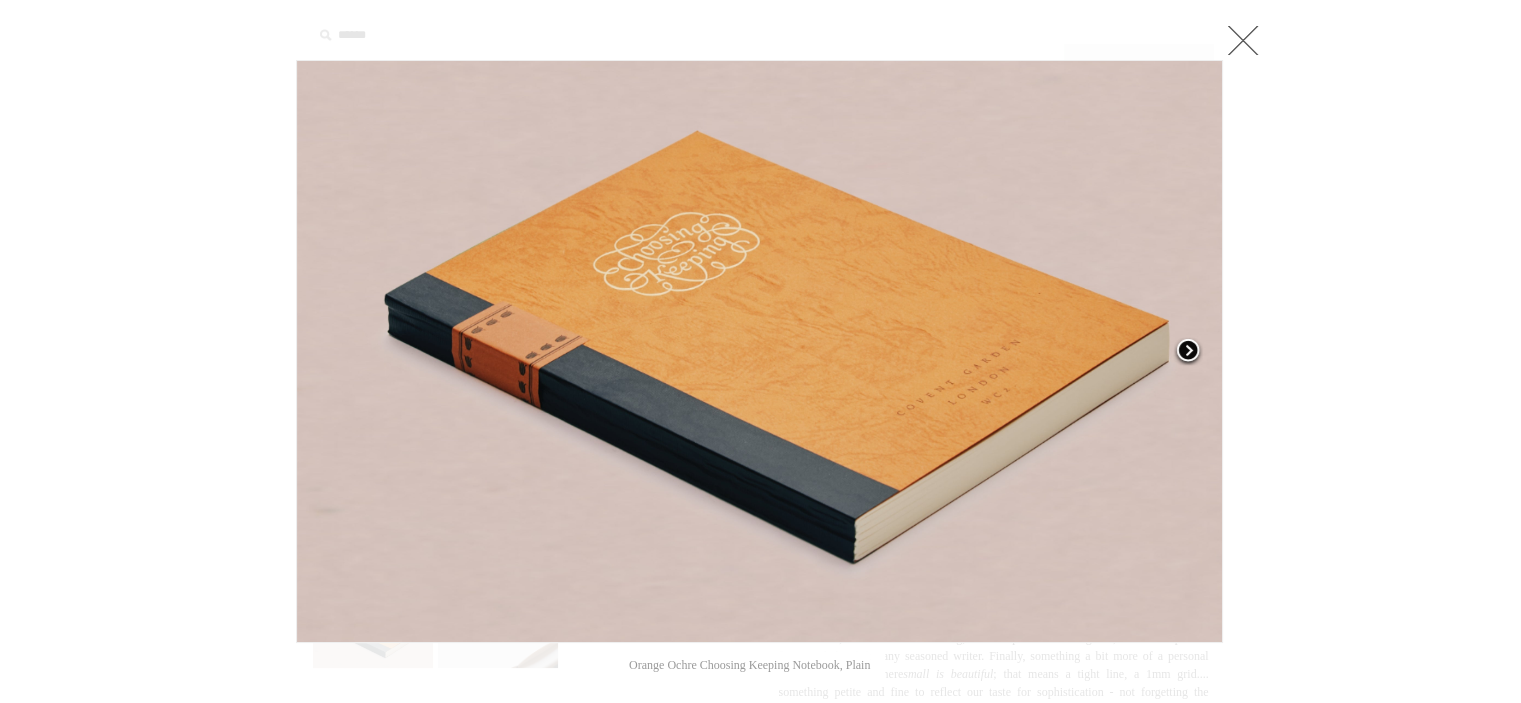click at bounding box center [1188, 352] 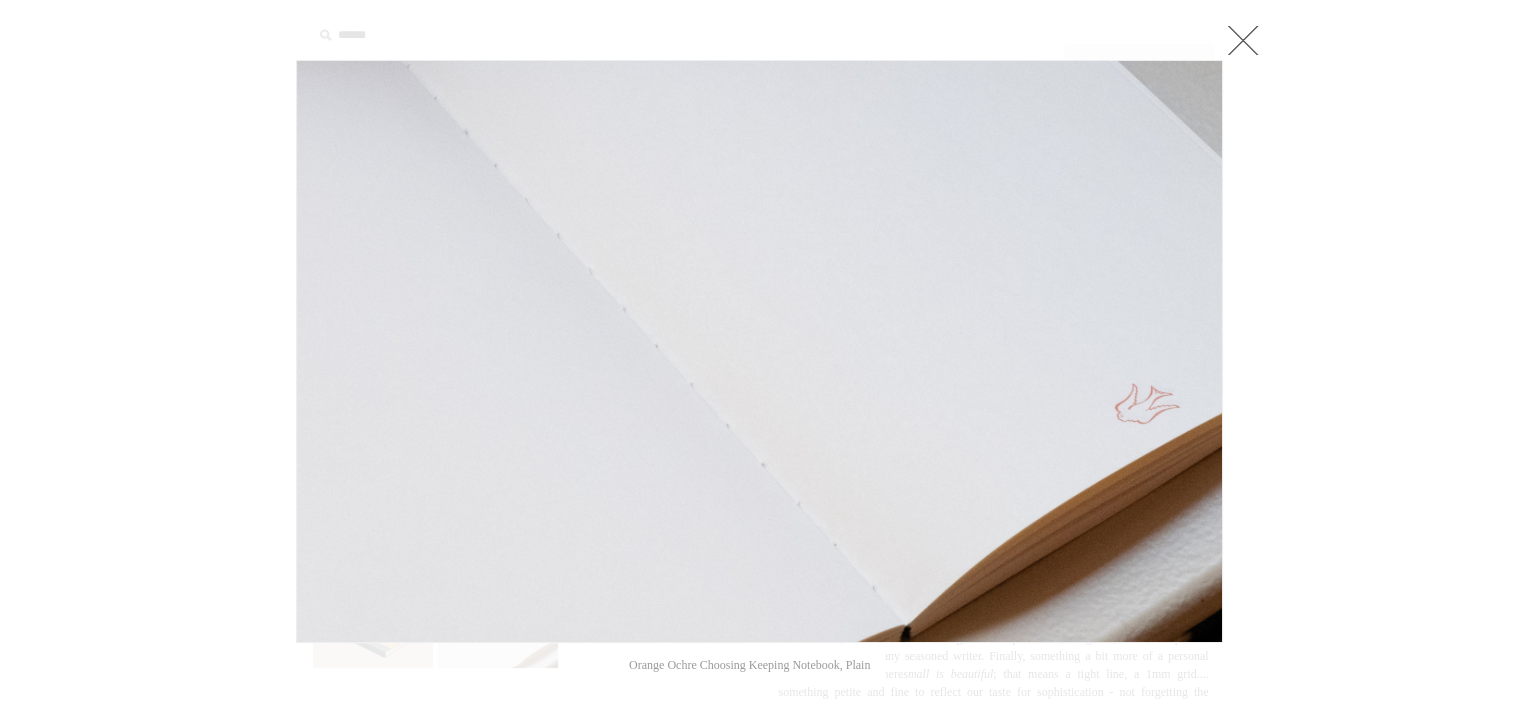 click at bounding box center [1243, 40] 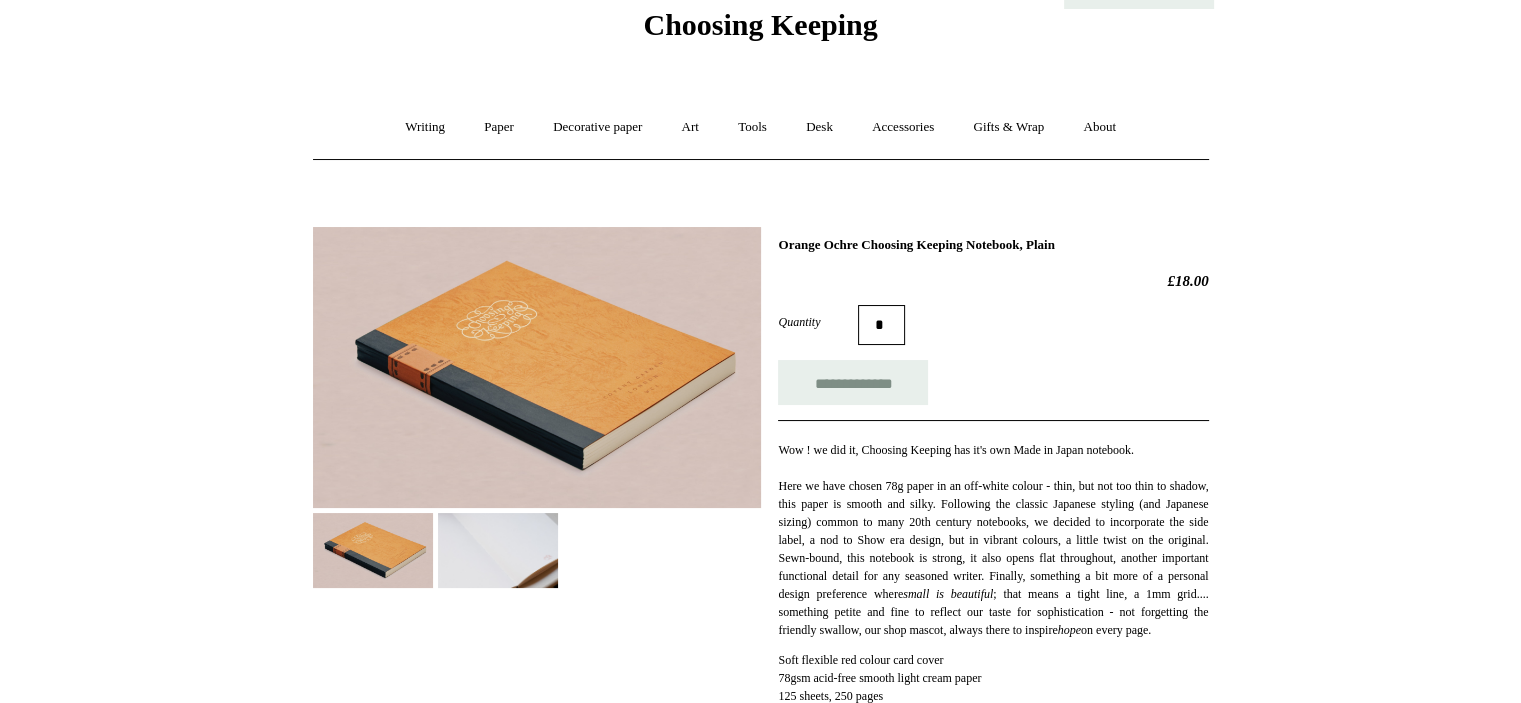 scroll, scrollTop: 0, scrollLeft: 0, axis: both 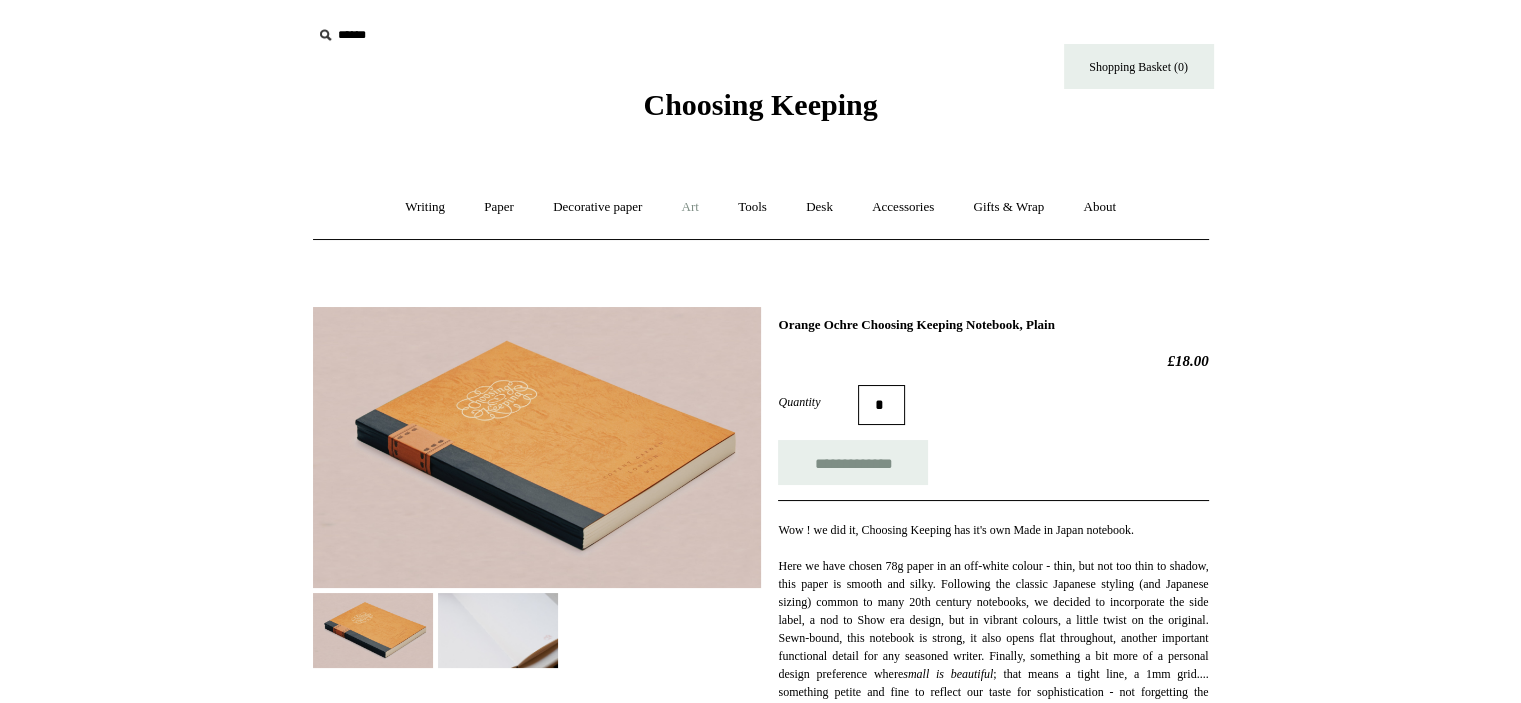 click on "Art +" at bounding box center (690, 207) 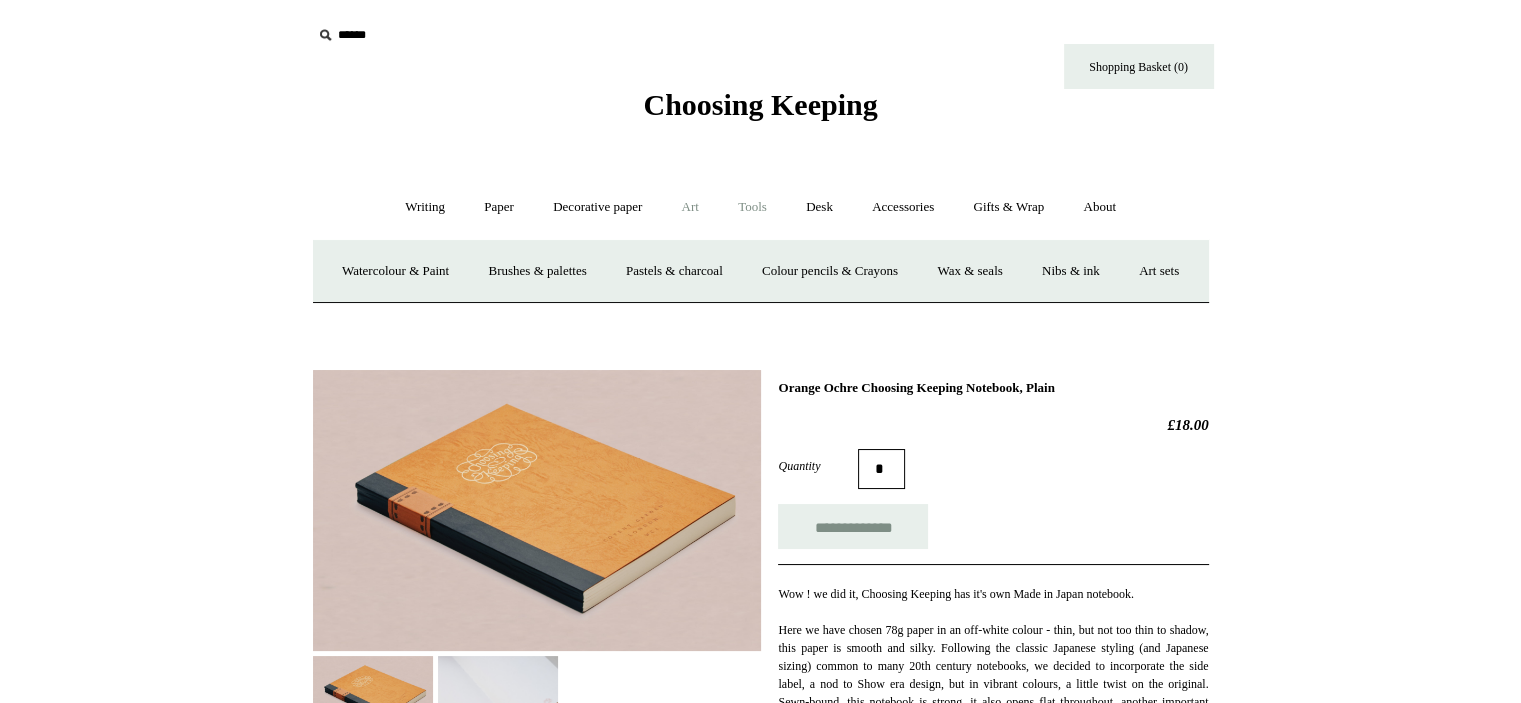 click on "Tools +" at bounding box center [752, 207] 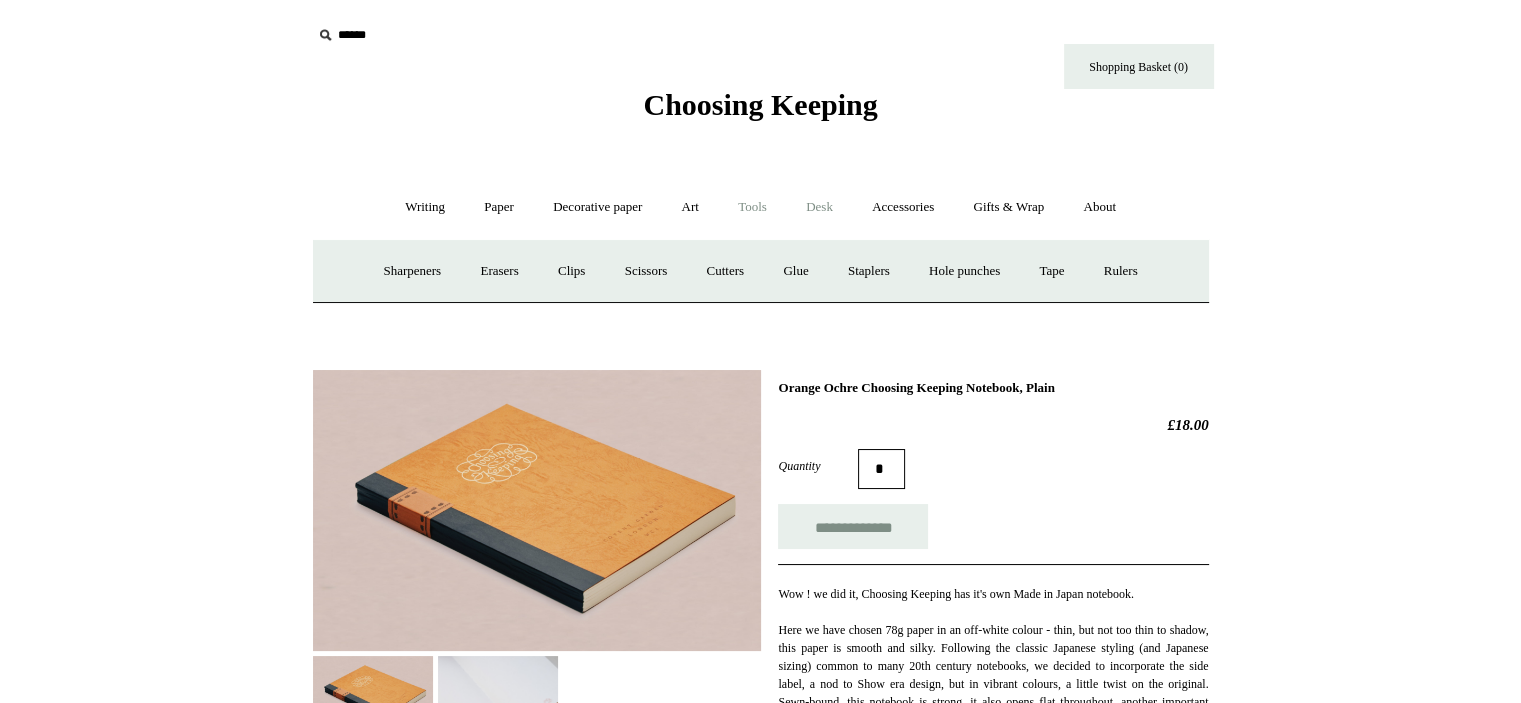 click on "Desk +" at bounding box center [819, 207] 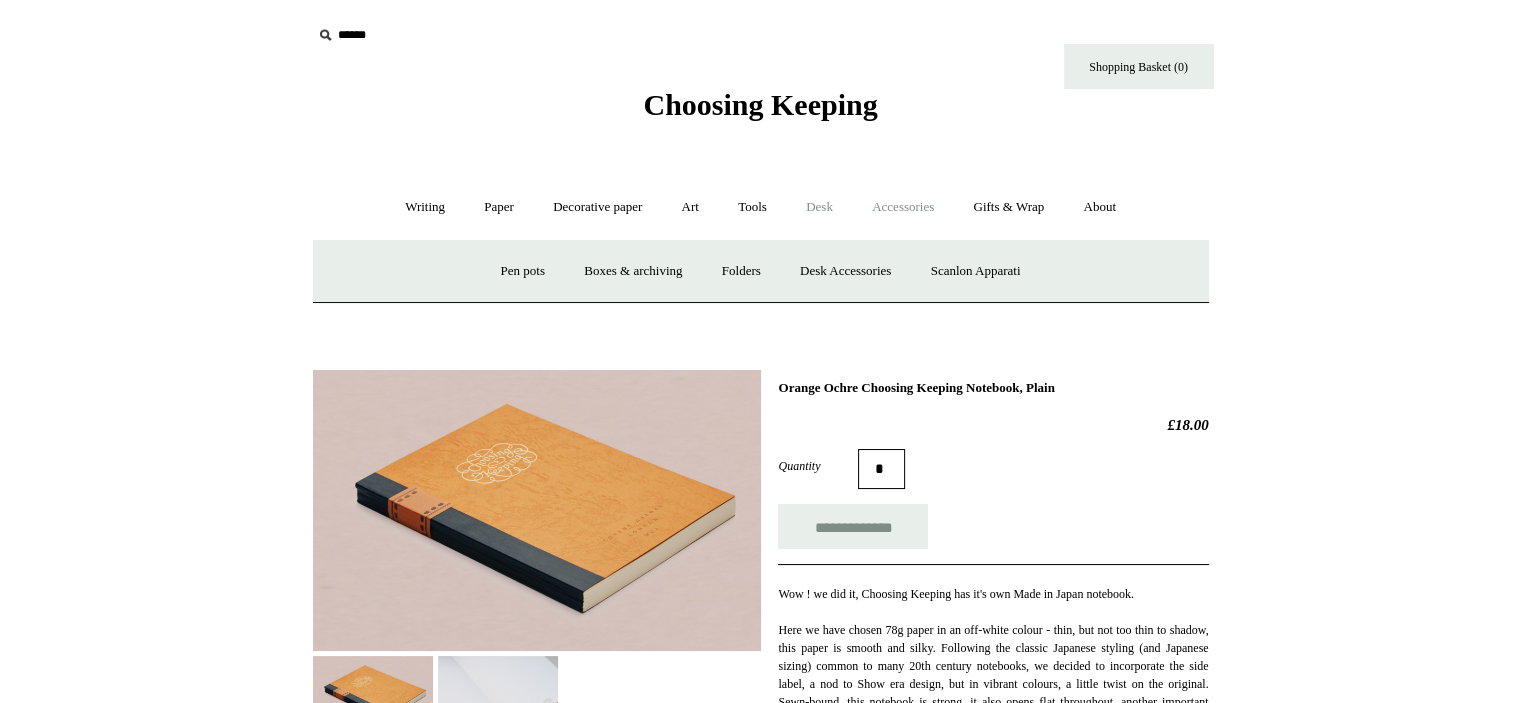 click on "Accessories +" at bounding box center [903, 207] 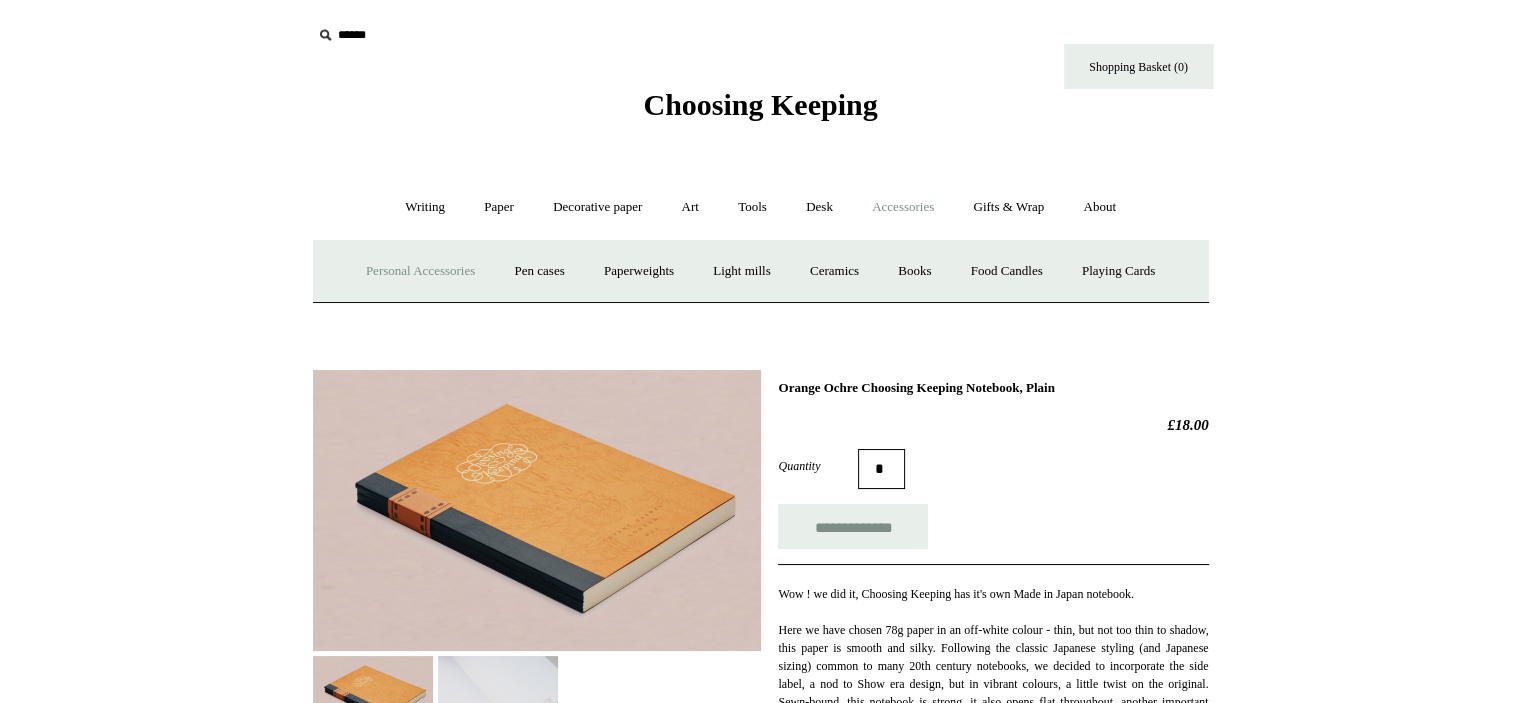 click on "Personal Accessories +" at bounding box center (420, 271) 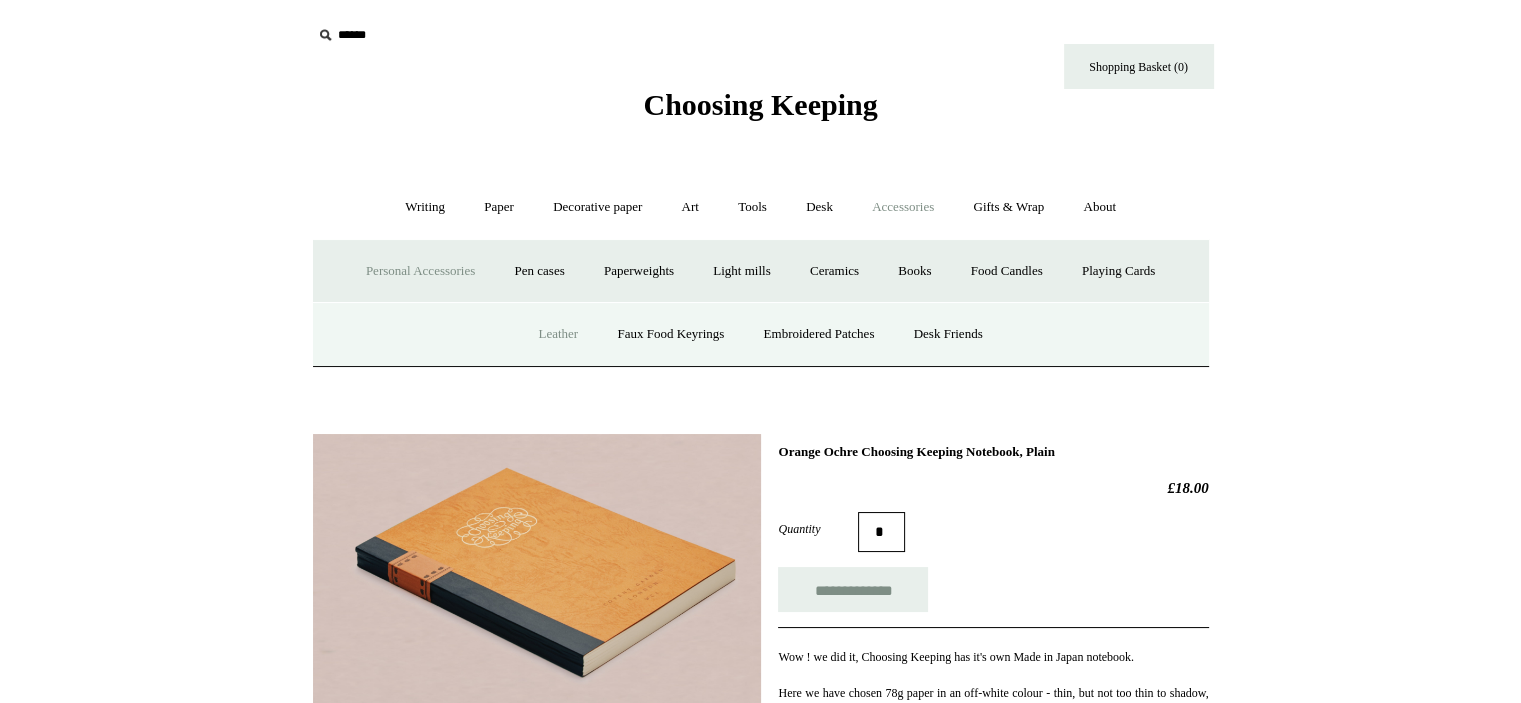 click on "Leather" at bounding box center [558, 334] 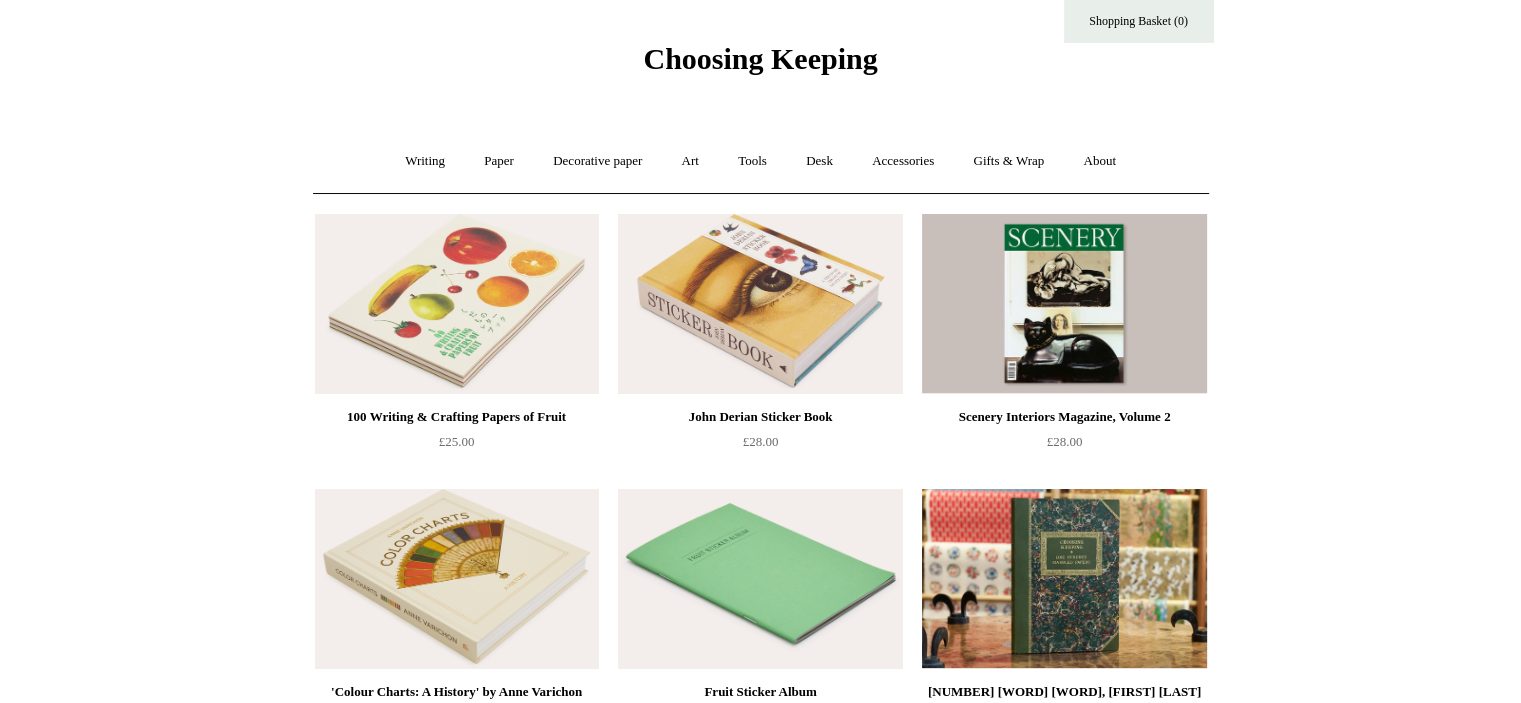 scroll, scrollTop: 0, scrollLeft: 0, axis: both 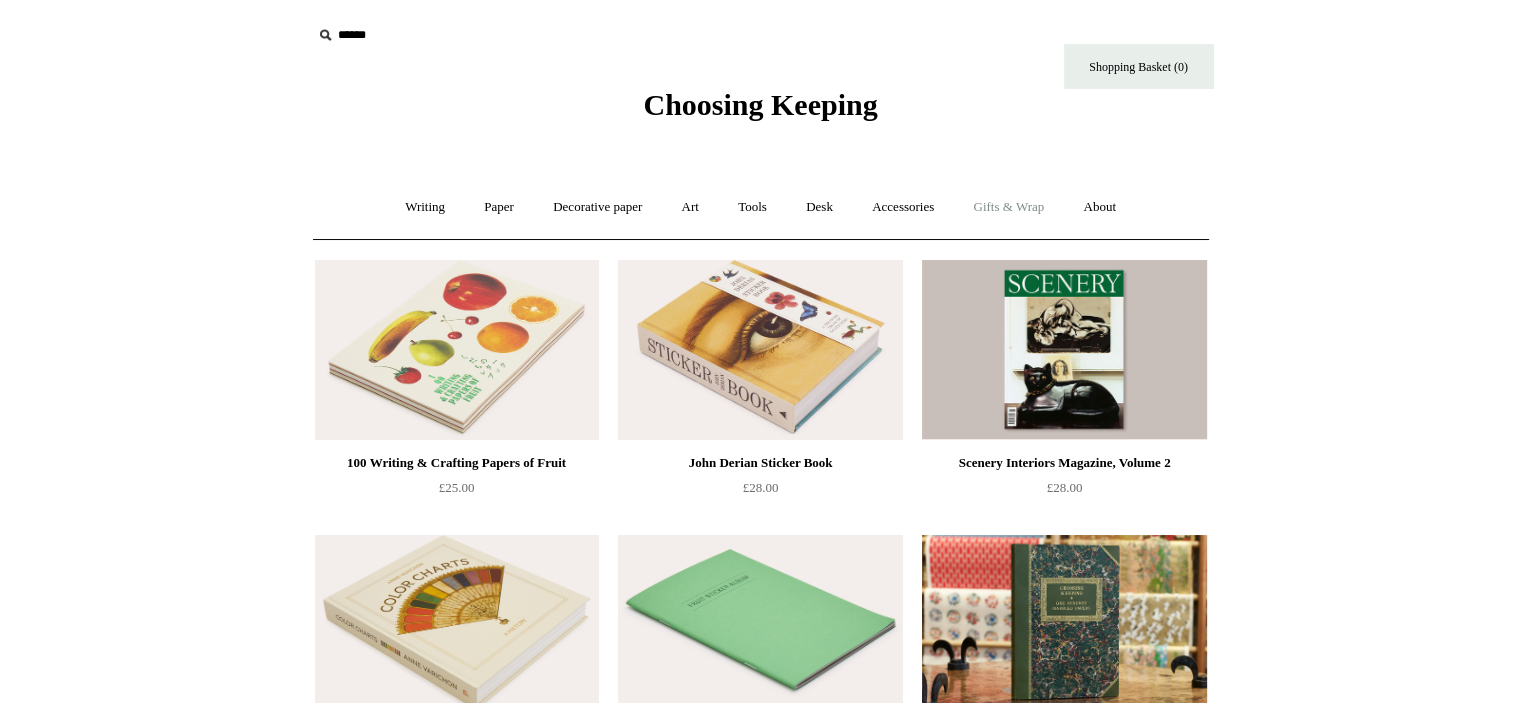 click on "Gifts & Wrap +" at bounding box center [1008, 207] 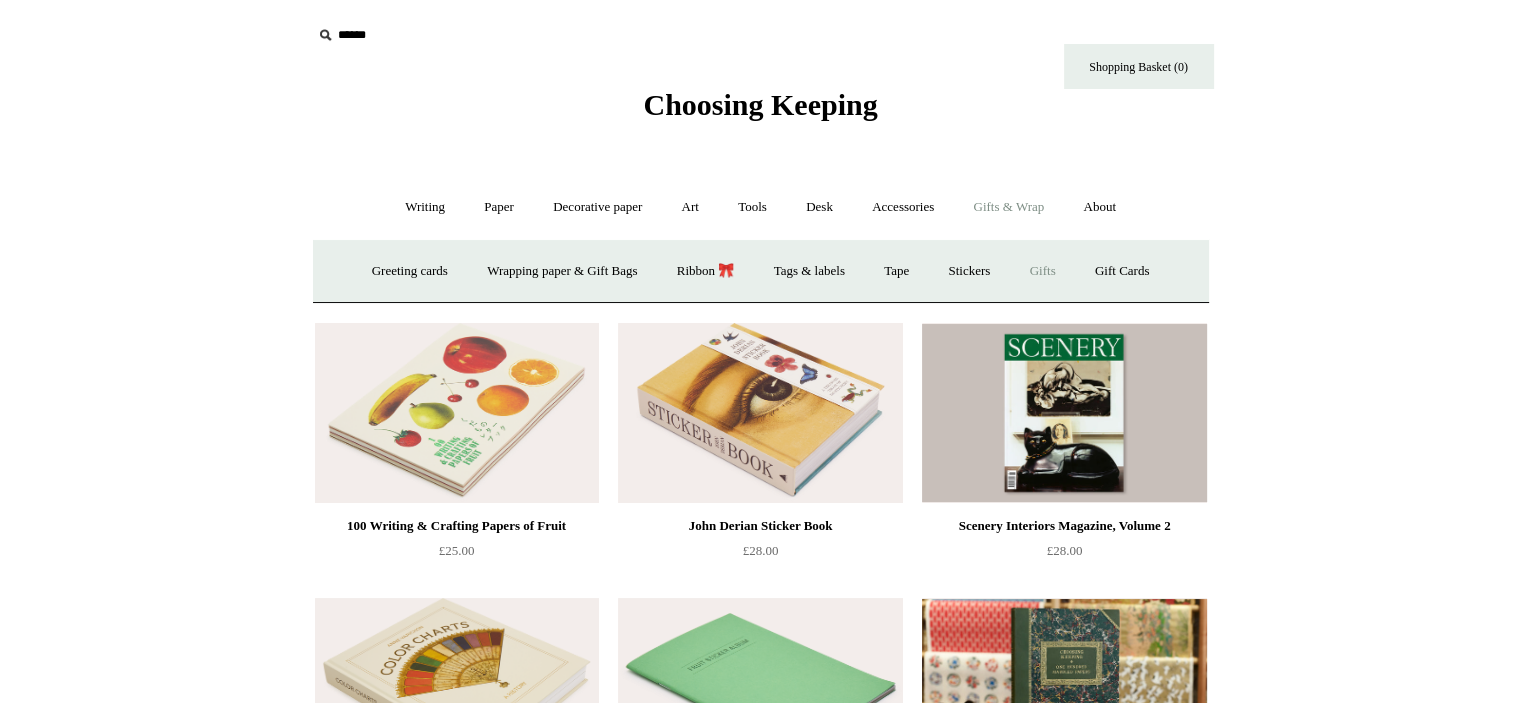 click on "Gifts +" at bounding box center [1043, 271] 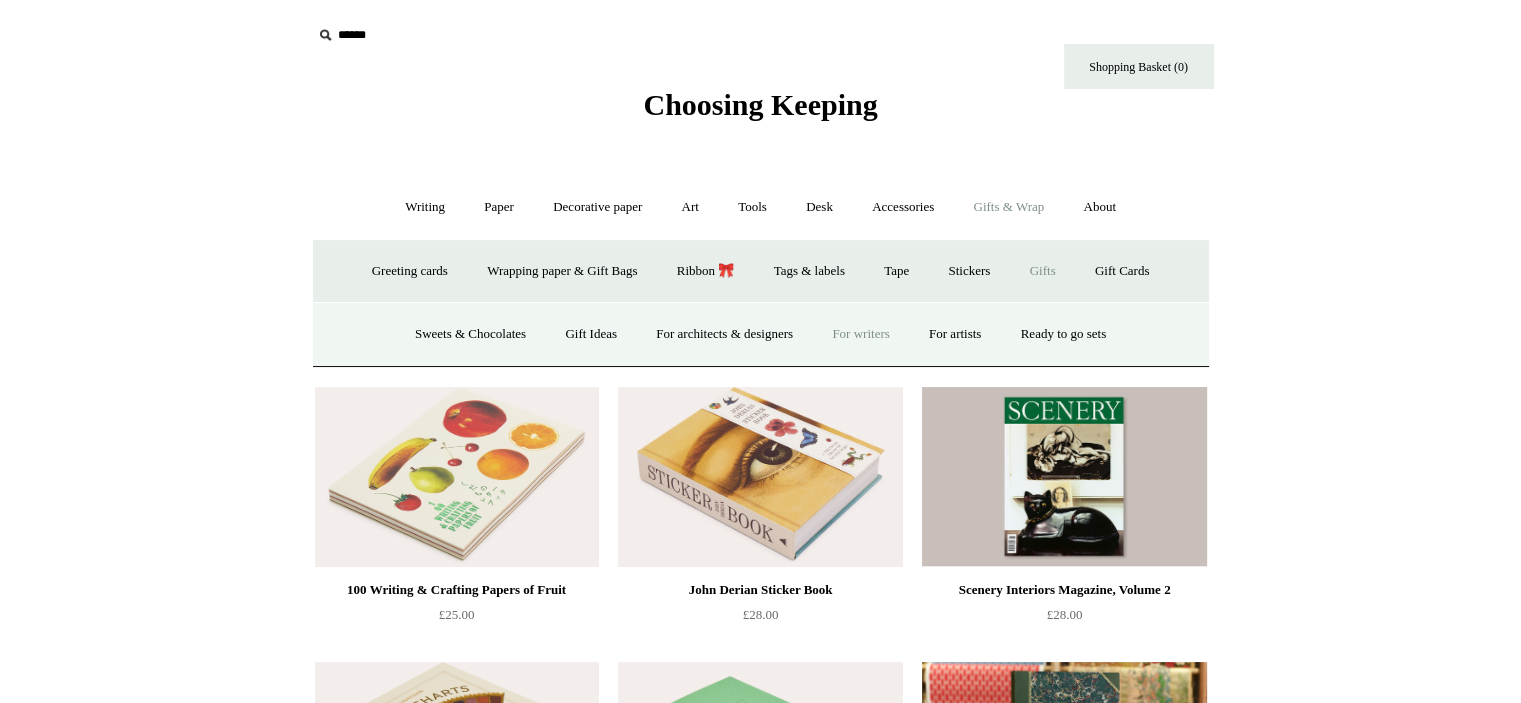 click on "For writers" at bounding box center [860, 334] 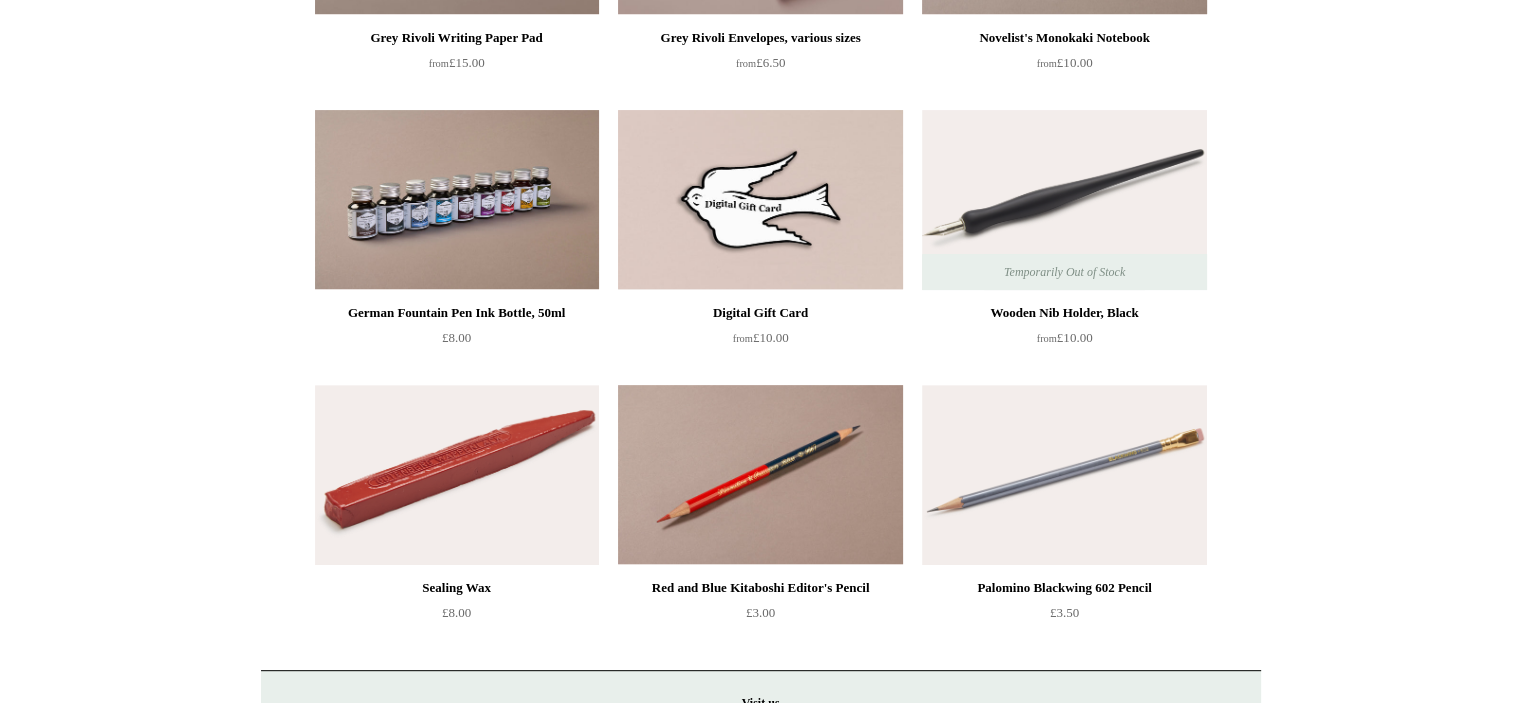 scroll, scrollTop: 978, scrollLeft: 0, axis: vertical 